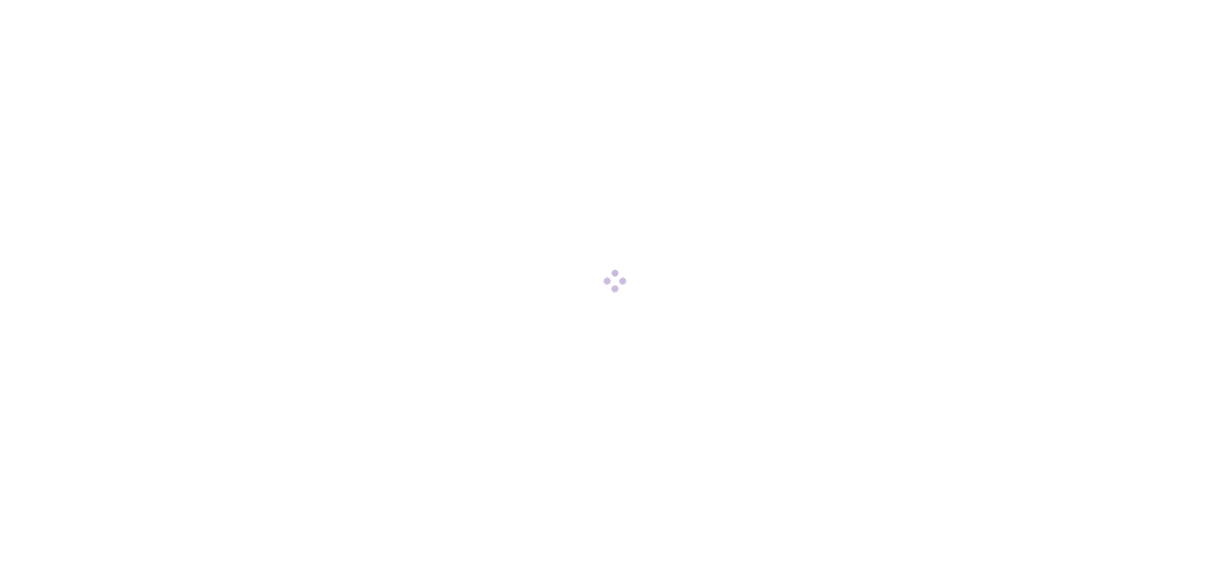 scroll, scrollTop: 0, scrollLeft: 0, axis: both 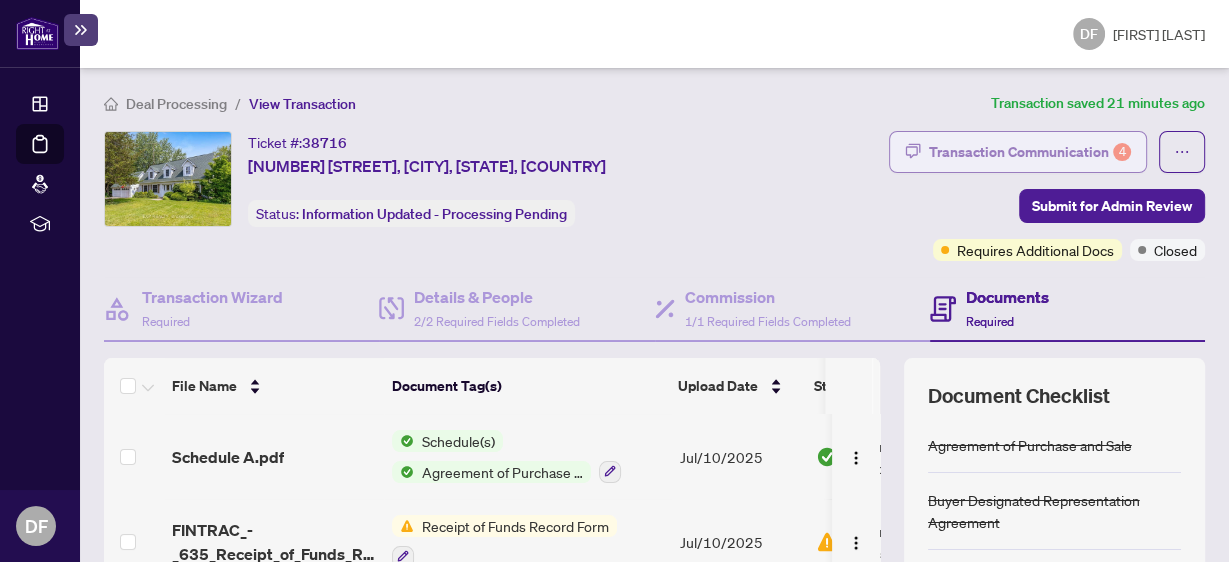 click on "Transaction Communication 4" at bounding box center (1030, 152) 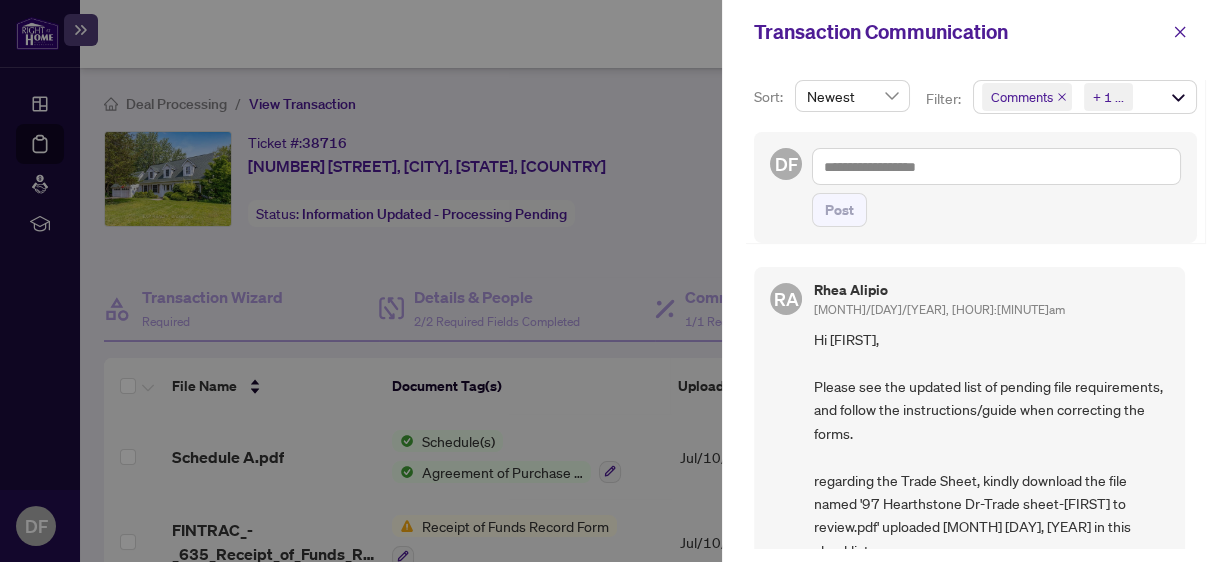 scroll, scrollTop: 1, scrollLeft: 0, axis: vertical 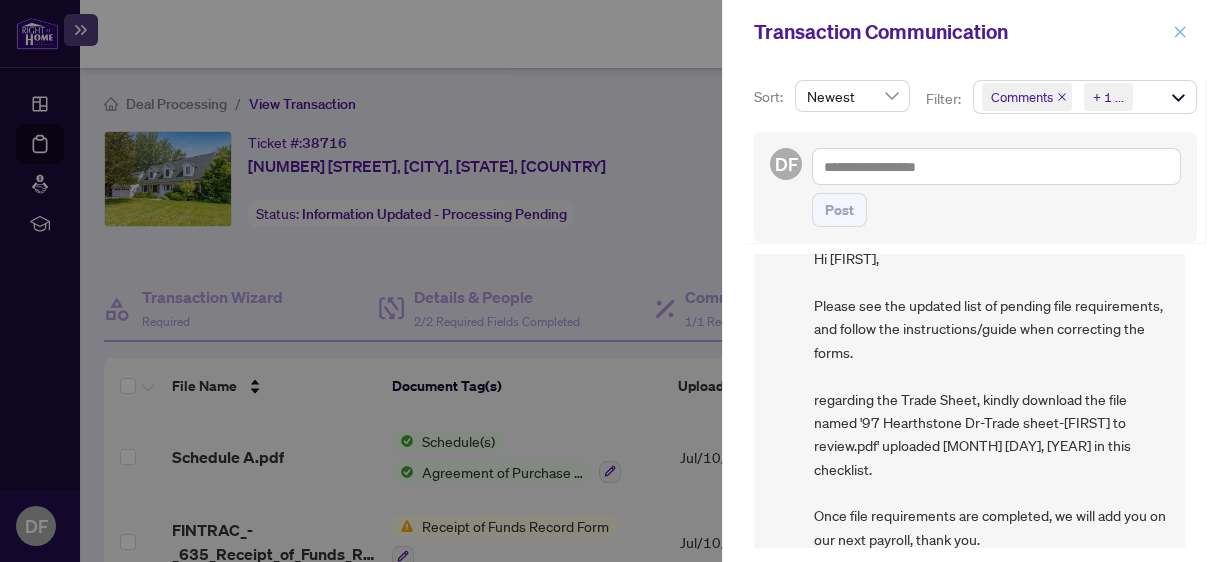 click 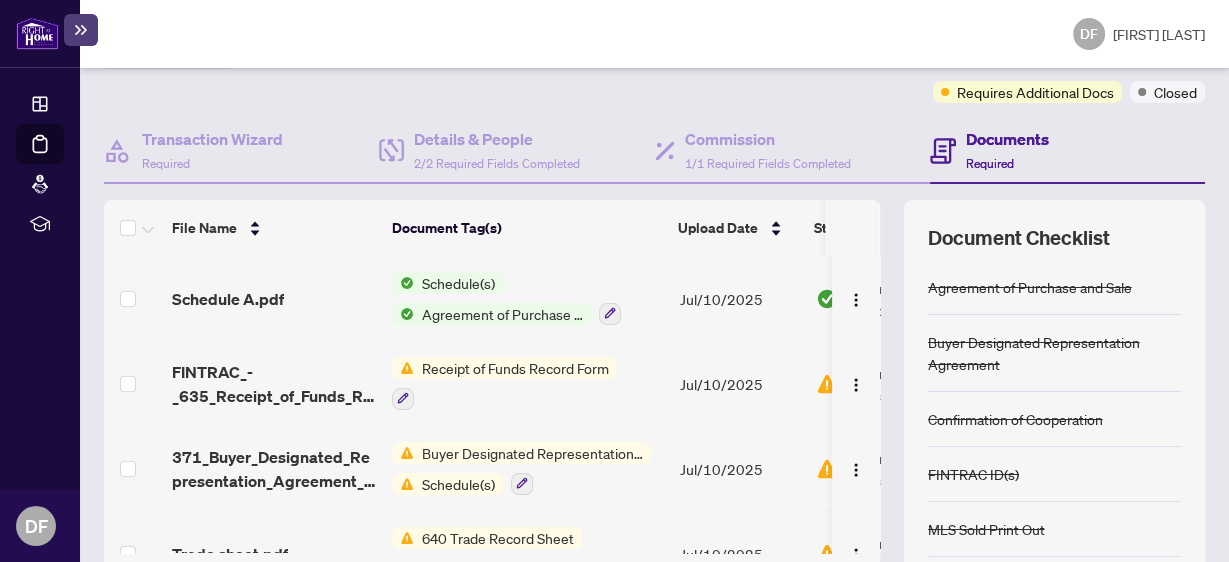 scroll, scrollTop: 323, scrollLeft: 0, axis: vertical 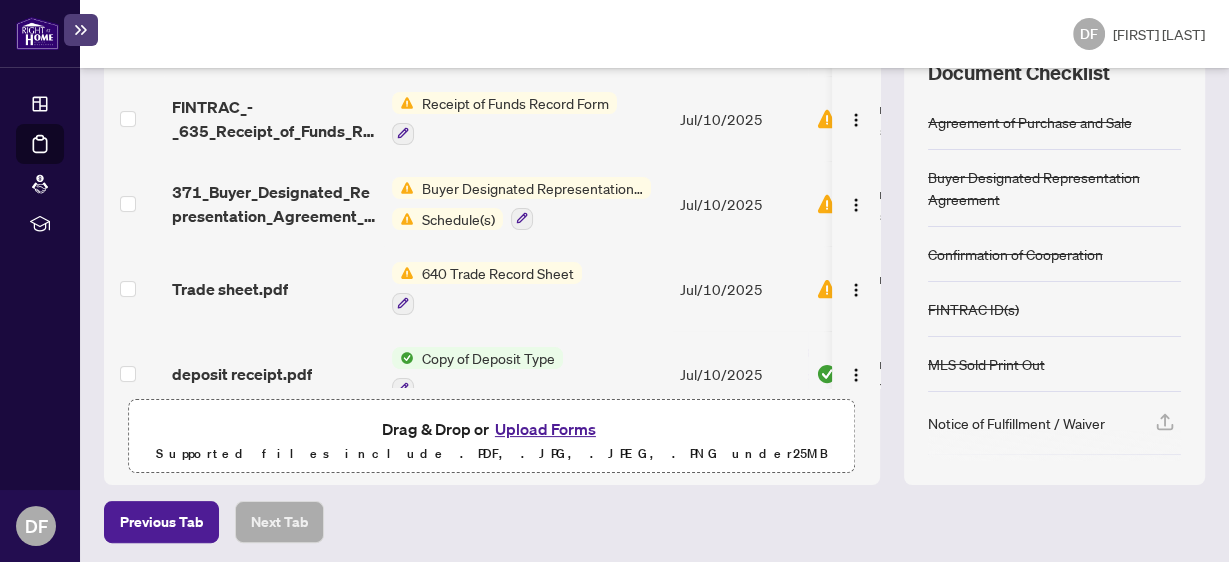 click on "640 Trade Record Sheet" at bounding box center [498, 273] 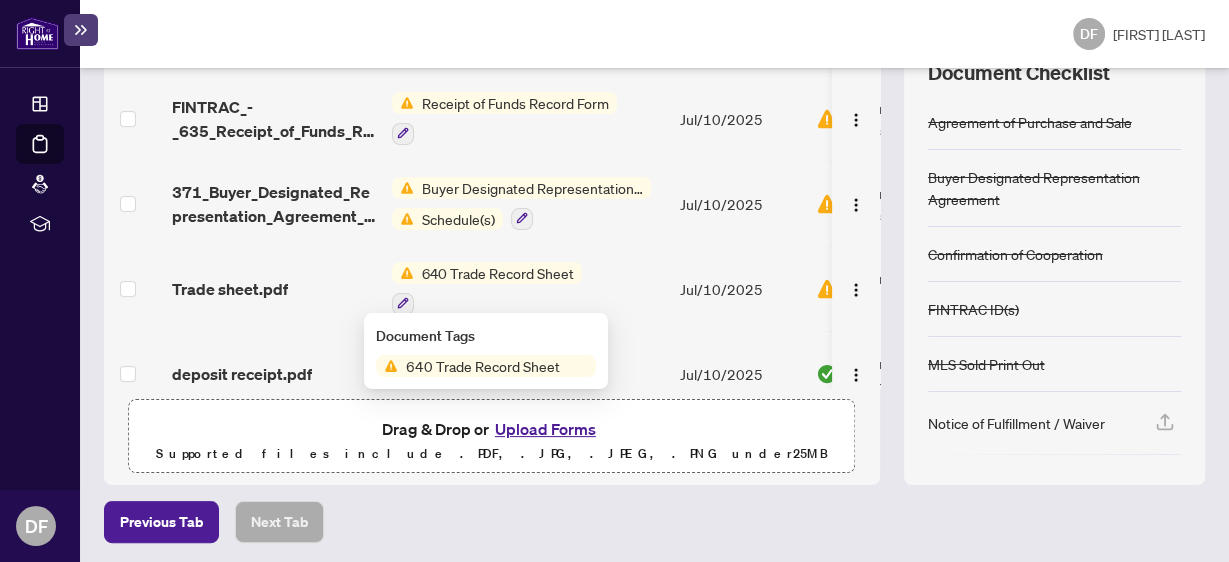 click on "640 Trade Record Sheet" at bounding box center [483, 366] 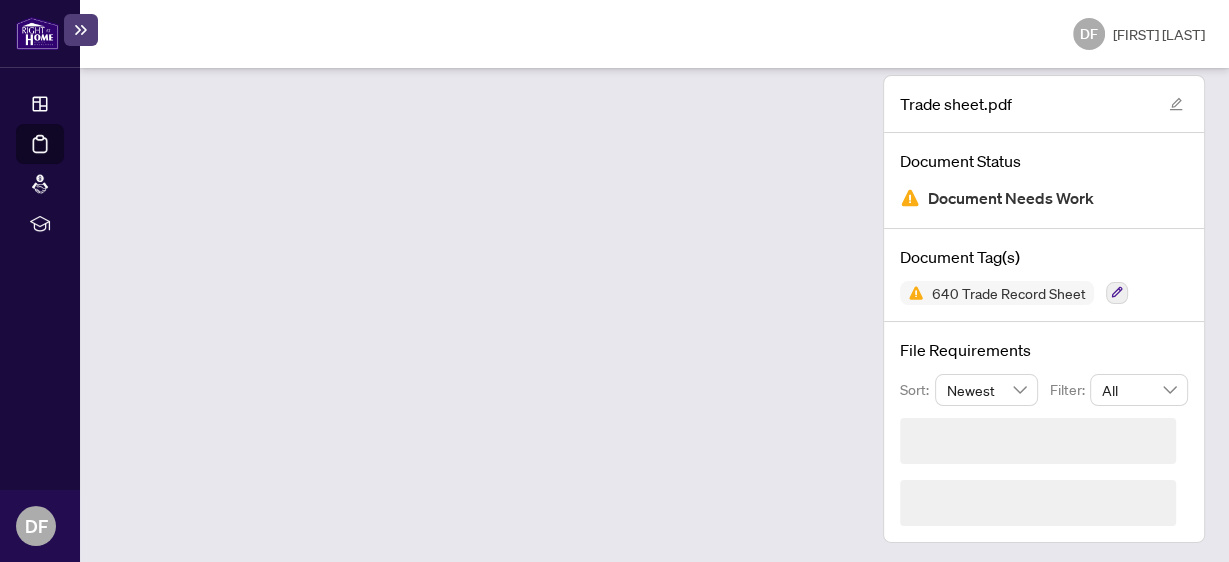 scroll, scrollTop: 50, scrollLeft: 0, axis: vertical 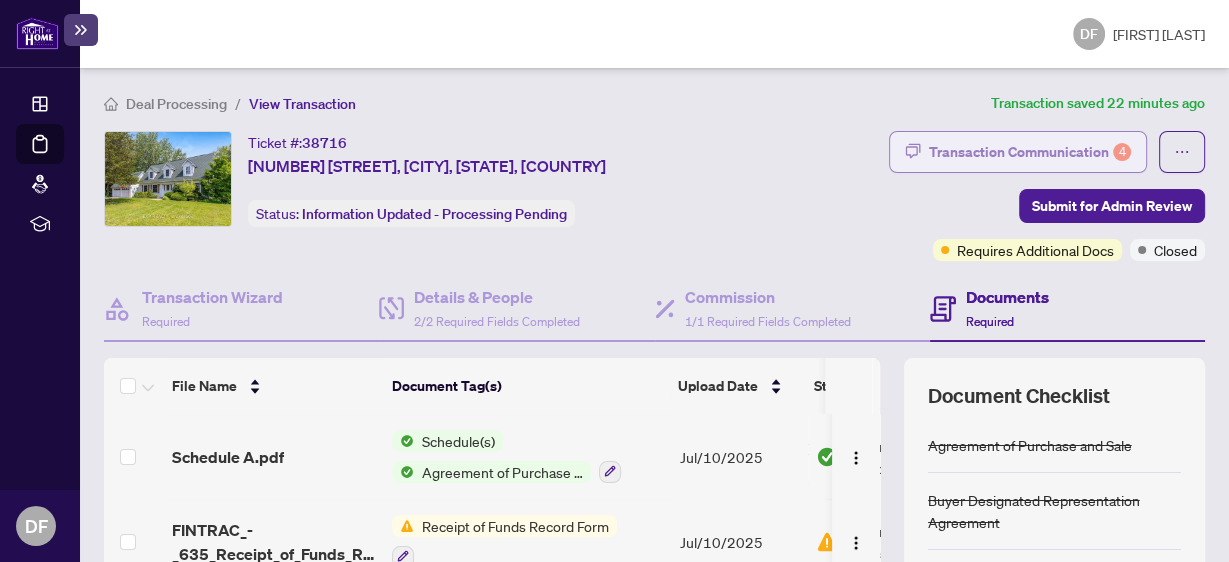 click on "Transaction Communication 4" at bounding box center [1030, 152] 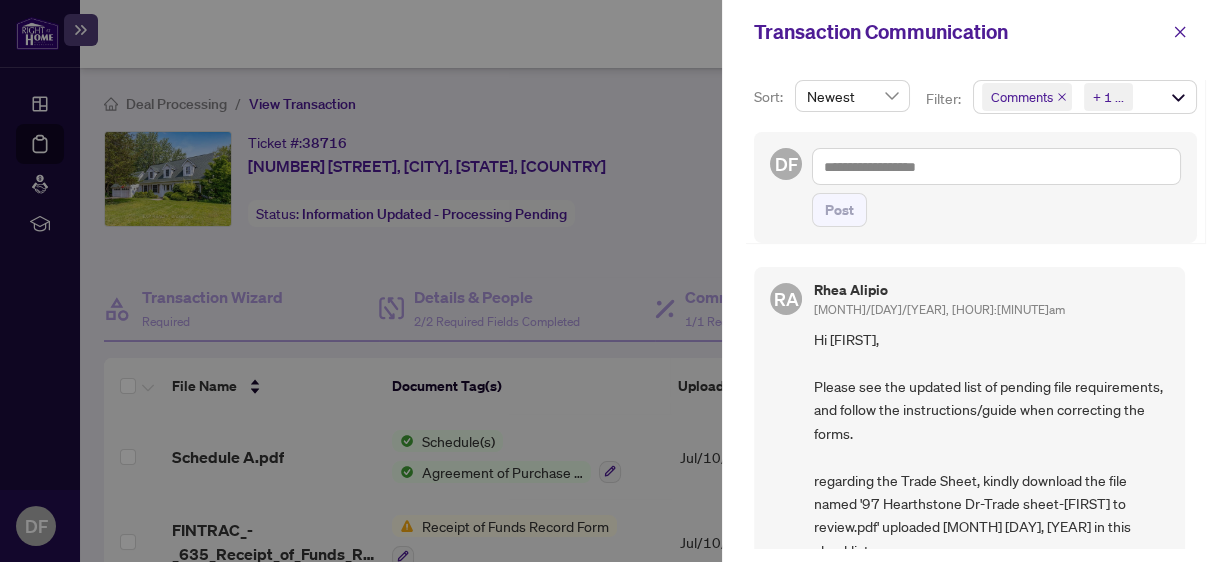 scroll, scrollTop: 400, scrollLeft: 0, axis: vertical 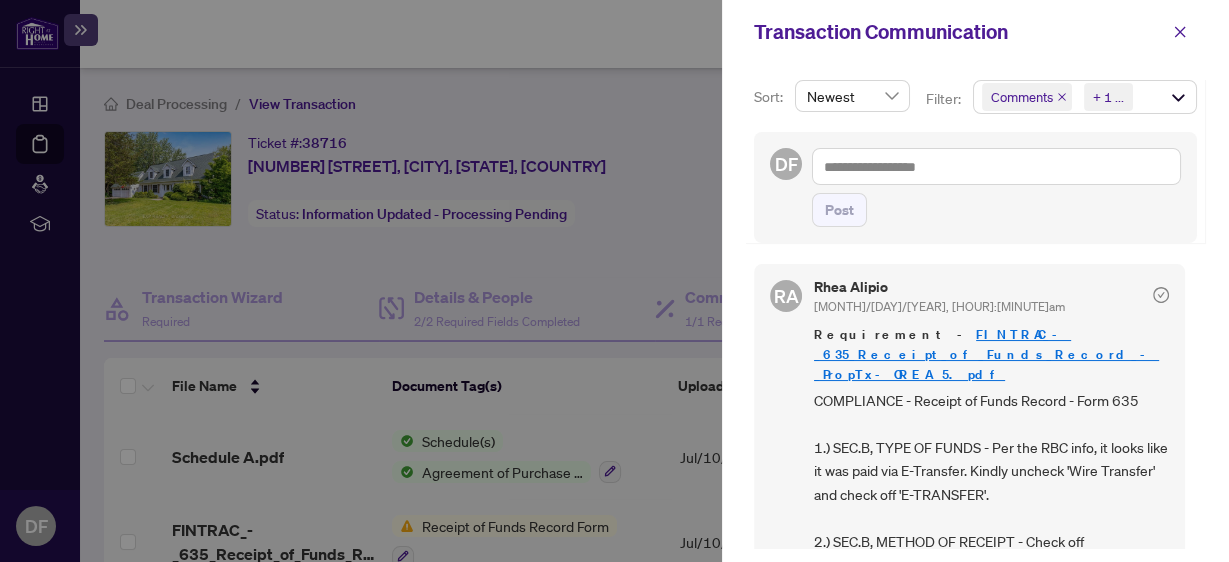 click on "FINTRAC_-_635_Receipt_of_Funds_Record_-_PropTx-OREA 5.pdf" at bounding box center [986, 354] 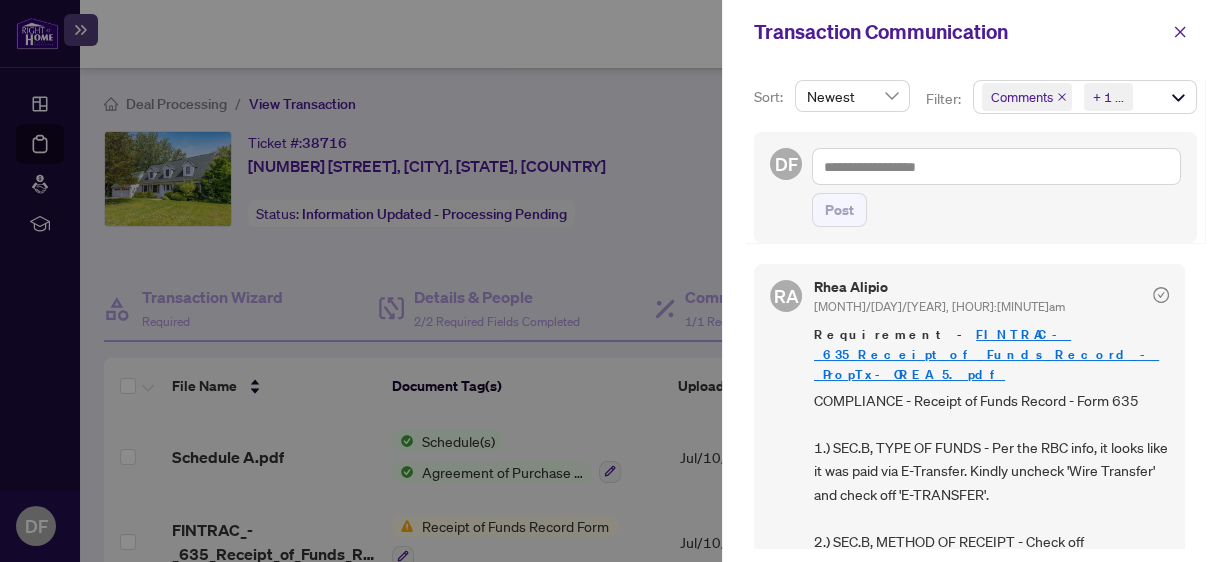 scroll, scrollTop: 480, scrollLeft: 0, axis: vertical 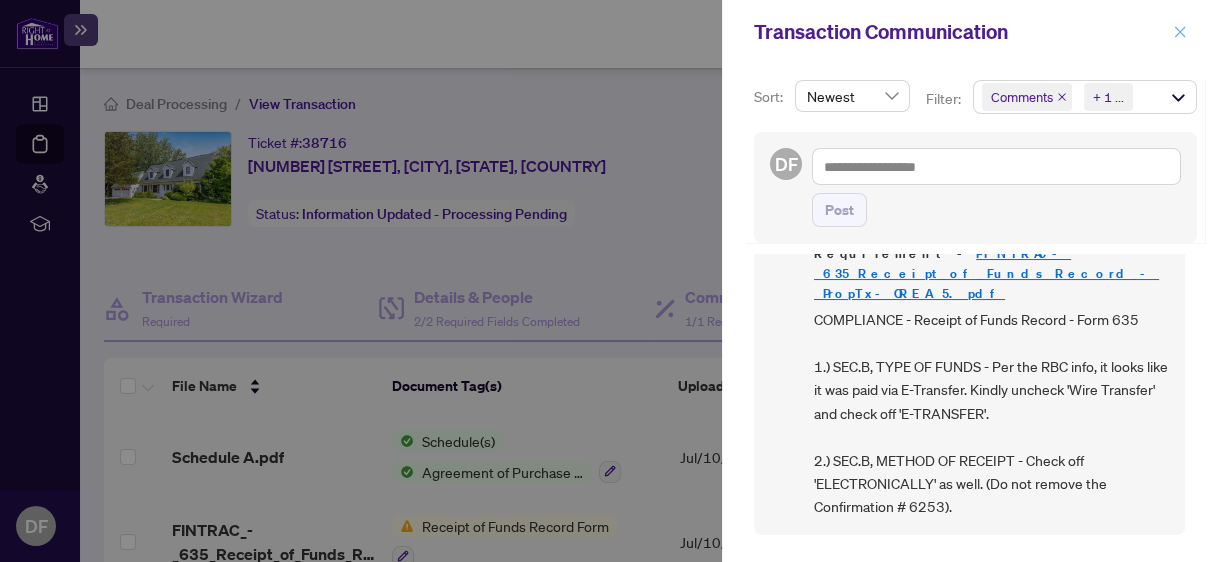 click 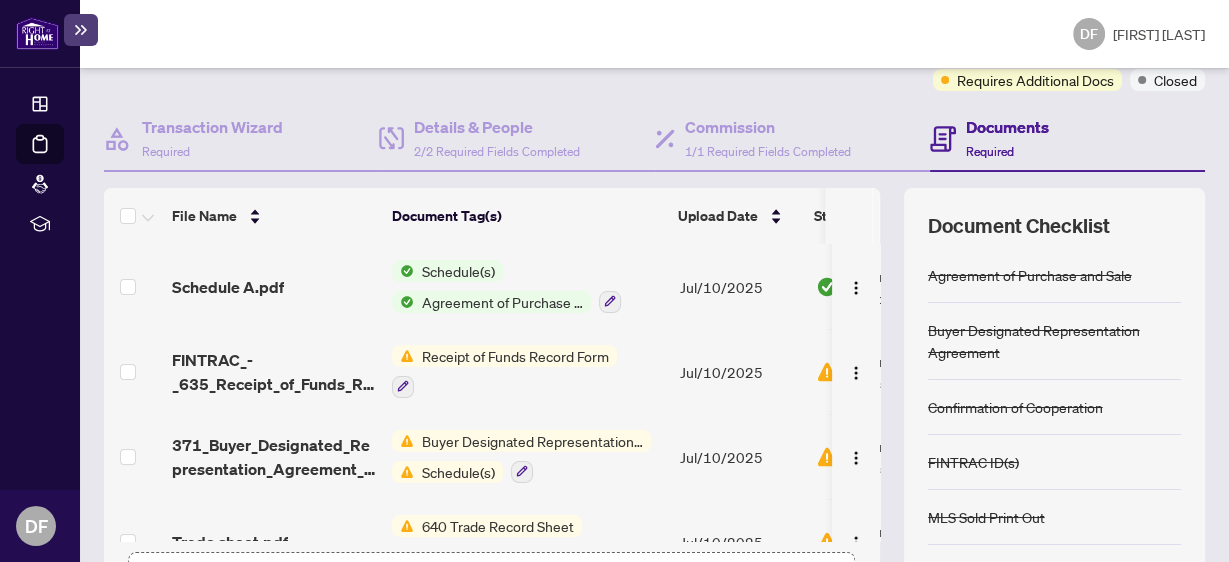 scroll, scrollTop: 323, scrollLeft: 0, axis: vertical 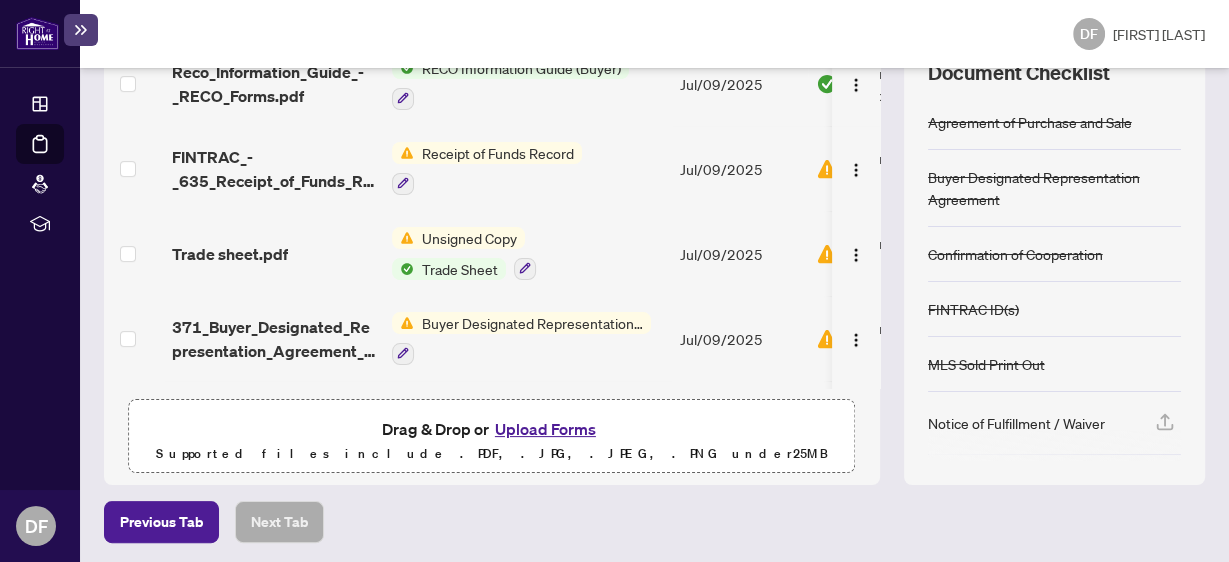 click on "Upload Forms" at bounding box center [545, 429] 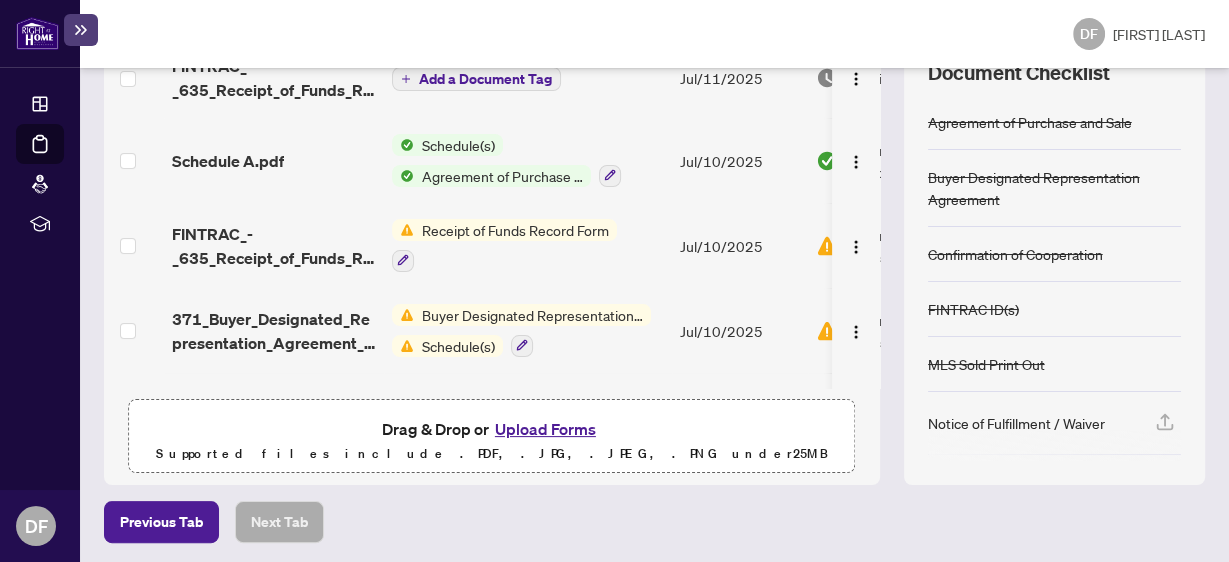 scroll, scrollTop: 0, scrollLeft: 0, axis: both 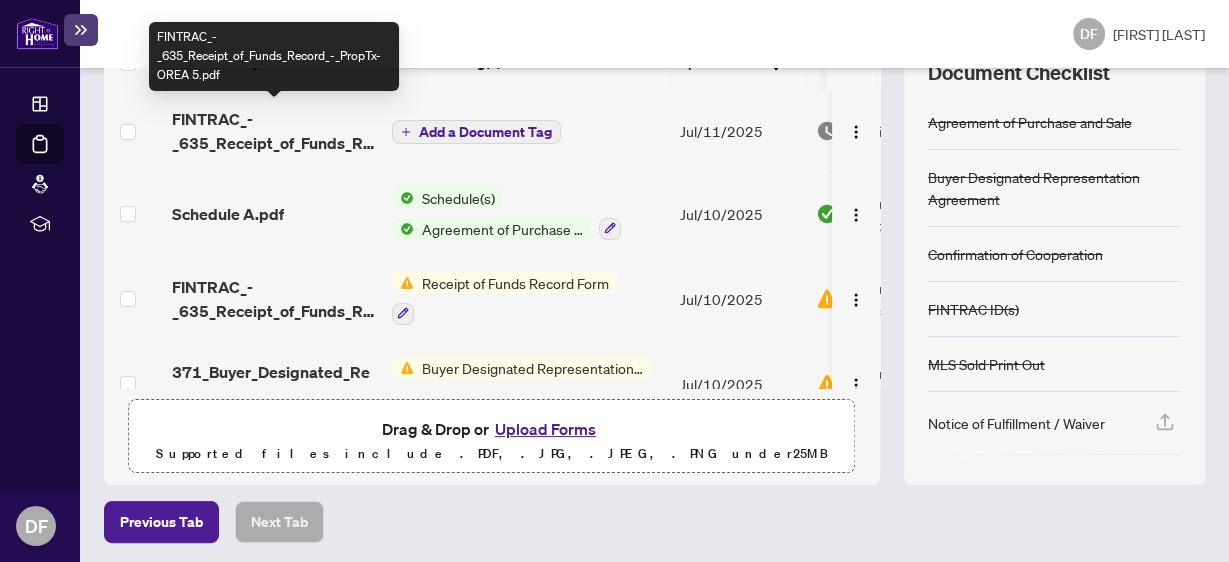 click on "FINTRAC_-_635_Receipt_of_Funds_Record_-_PropTx-OREA 5.pdf" at bounding box center [274, 131] 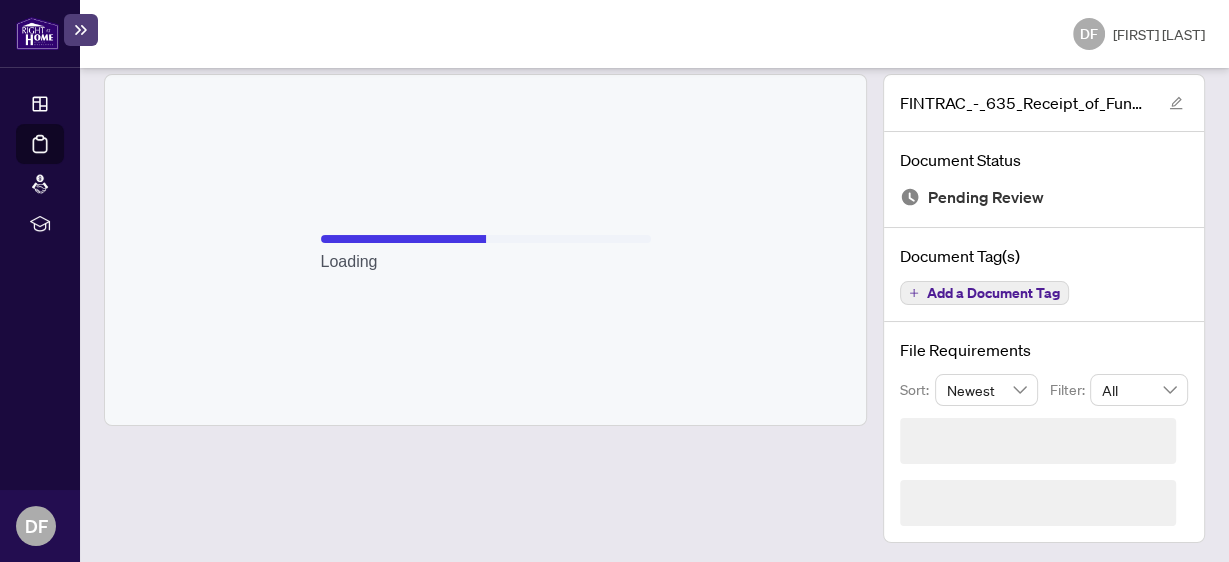 scroll, scrollTop: 51, scrollLeft: 0, axis: vertical 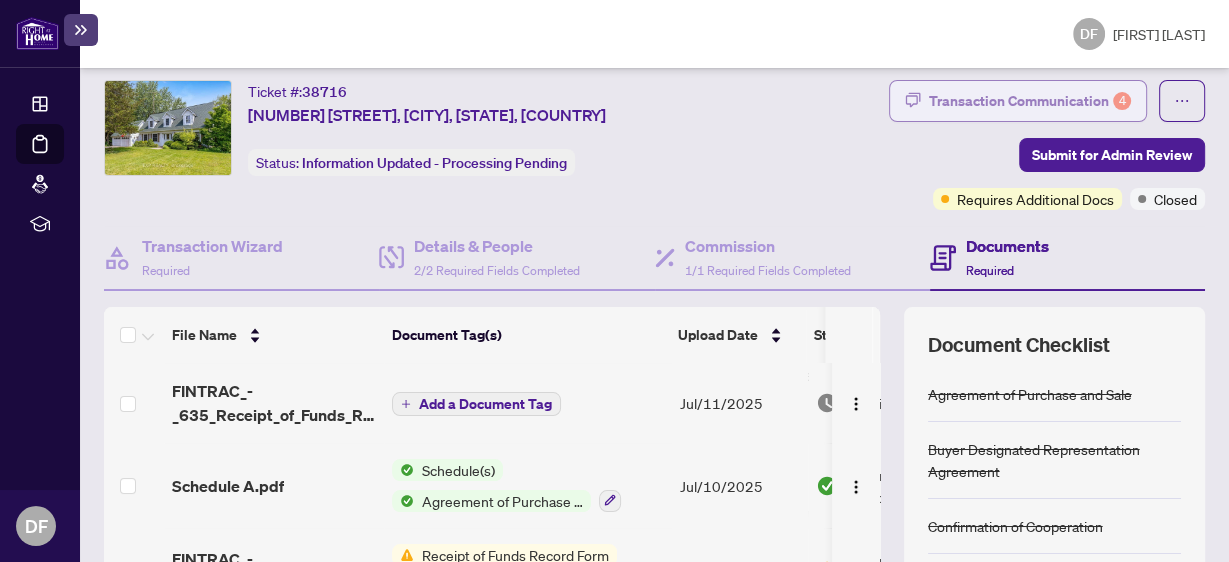 click on "Transaction Communication 4" at bounding box center [1030, 101] 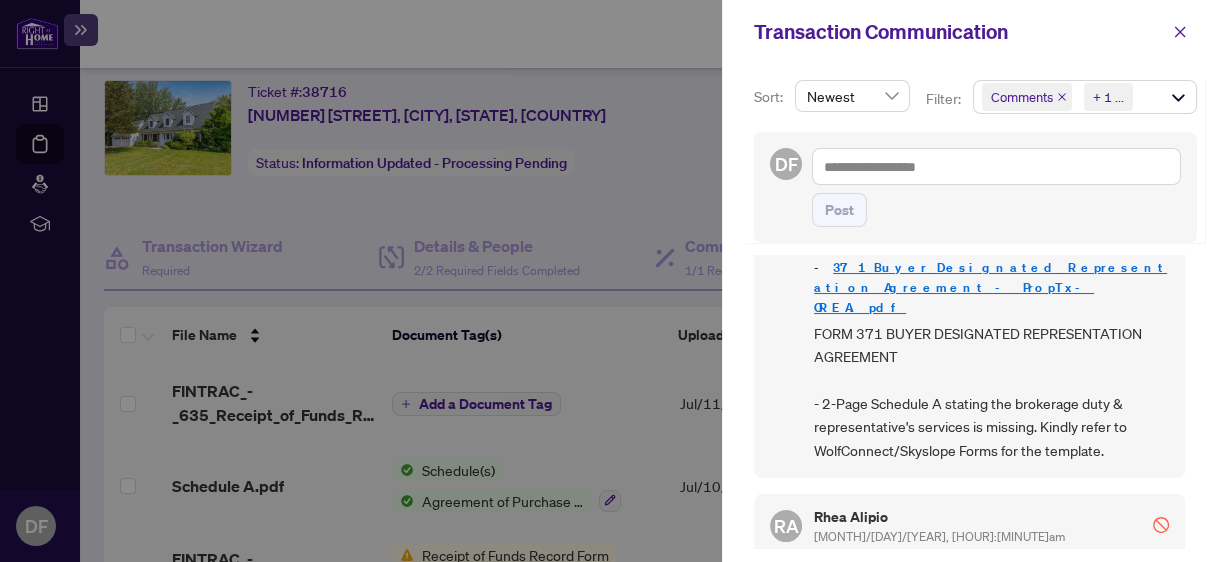 scroll, scrollTop: 880, scrollLeft: 0, axis: vertical 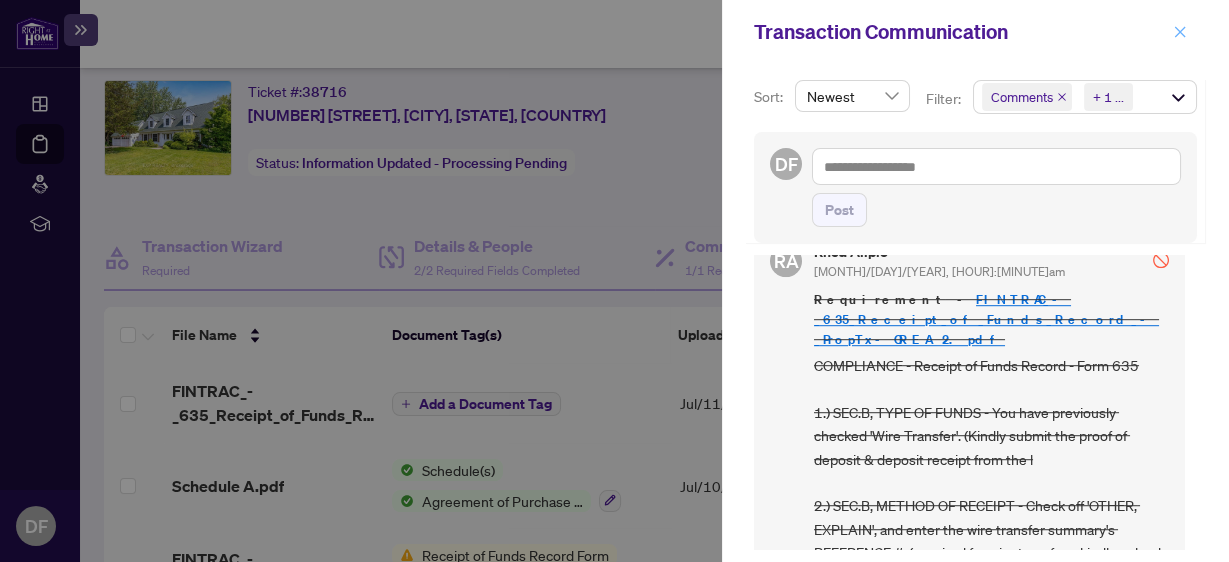 drag, startPoint x: 1178, startPoint y: 29, endPoint x: 1167, endPoint y: 33, distance: 11.7046995 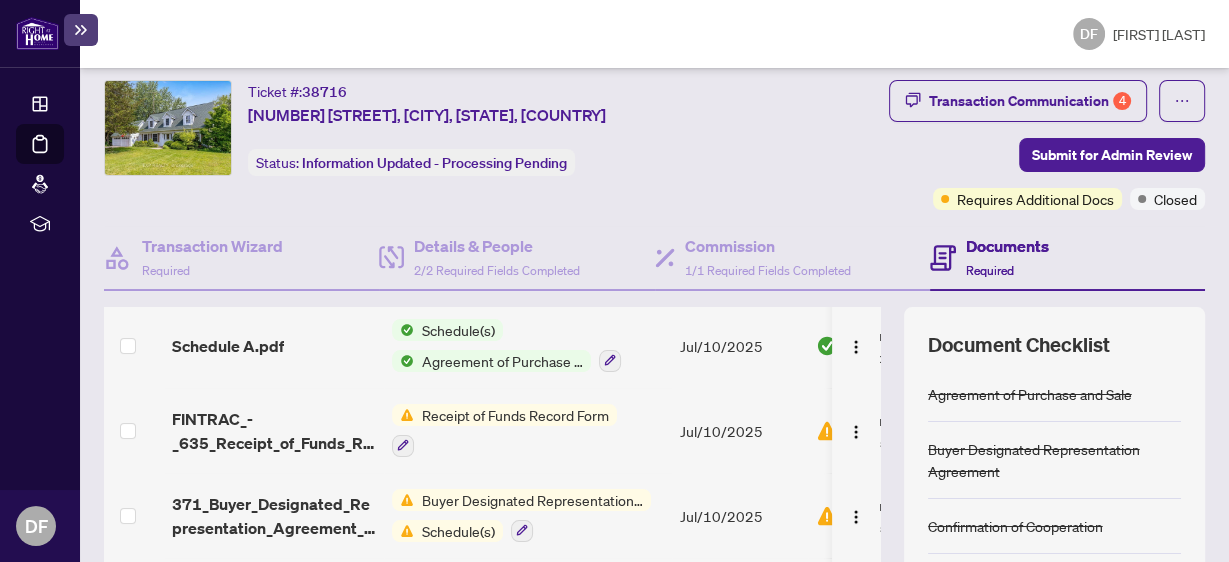 scroll, scrollTop: 160, scrollLeft: 0, axis: vertical 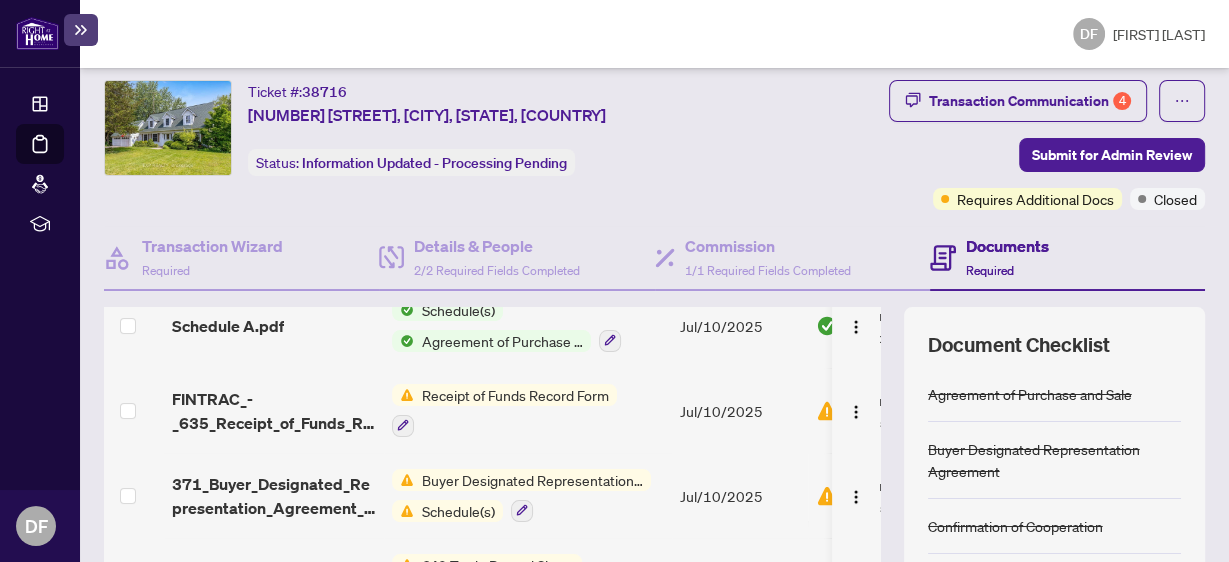 click on "Buyer Designated Representation Agreement" at bounding box center (532, 480) 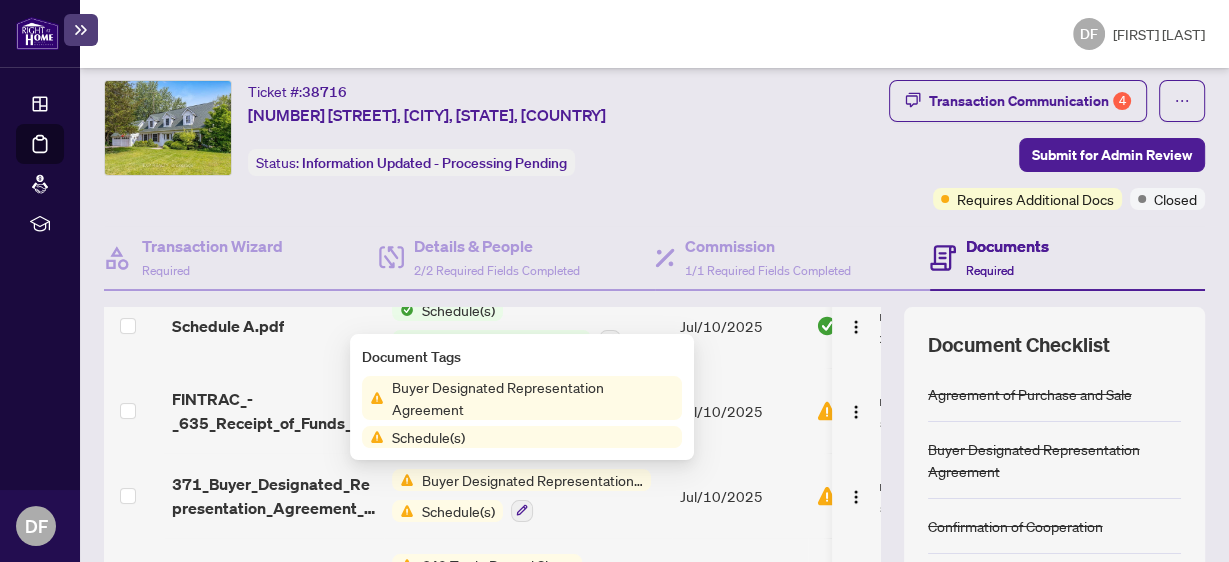 click on "Schedule(s)" at bounding box center [428, 437] 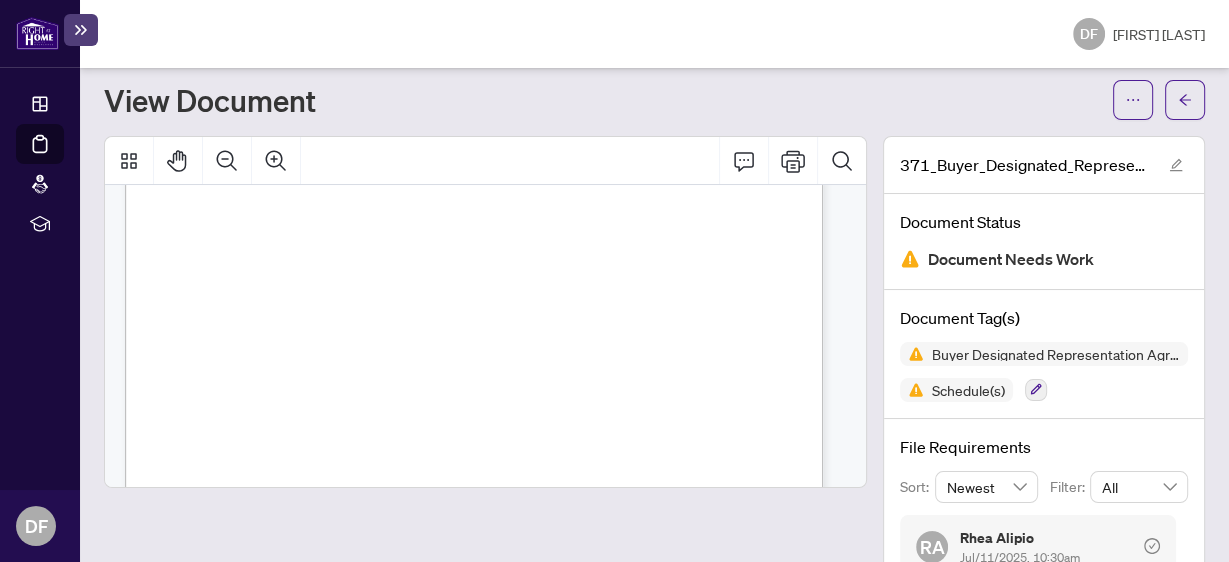 scroll, scrollTop: 1040, scrollLeft: 0, axis: vertical 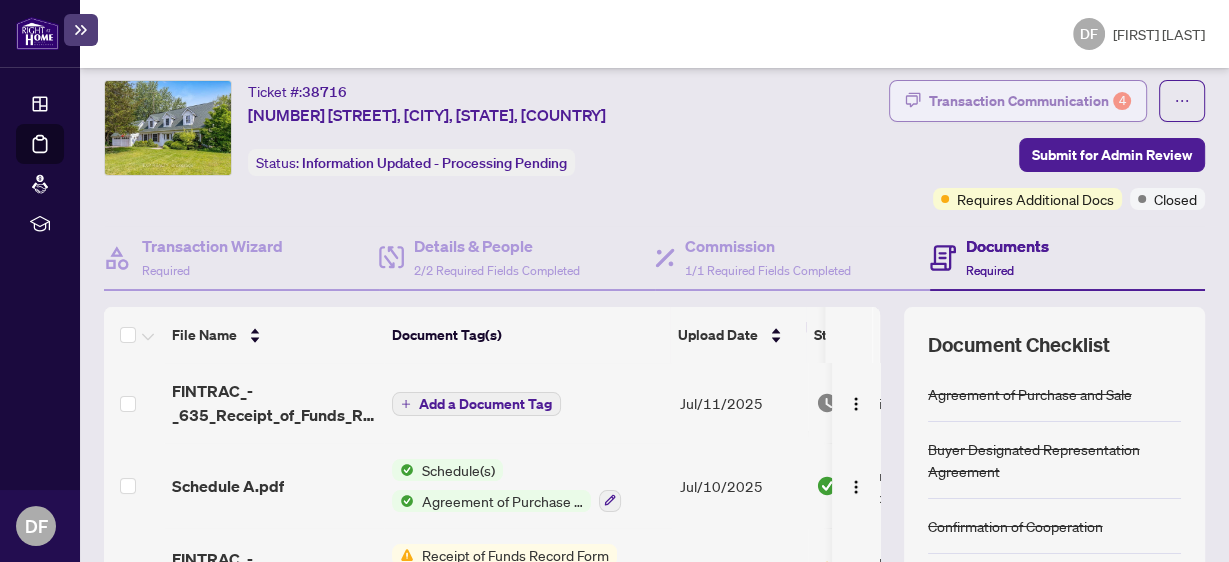 click on "Transaction Communication 4" at bounding box center [1030, 101] 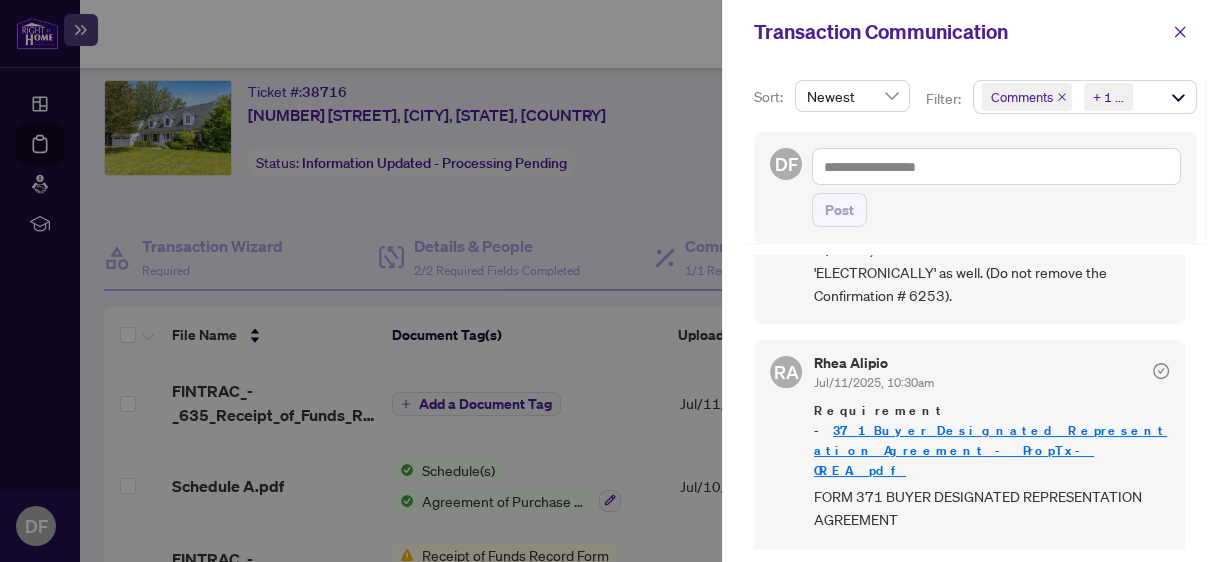 scroll, scrollTop: 720, scrollLeft: 0, axis: vertical 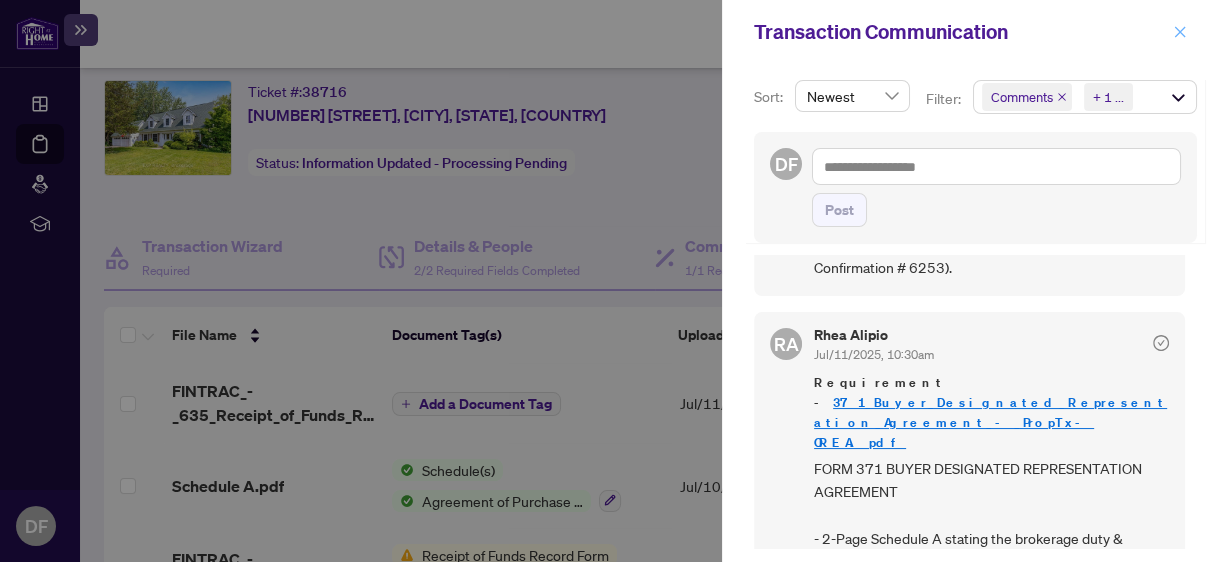 click 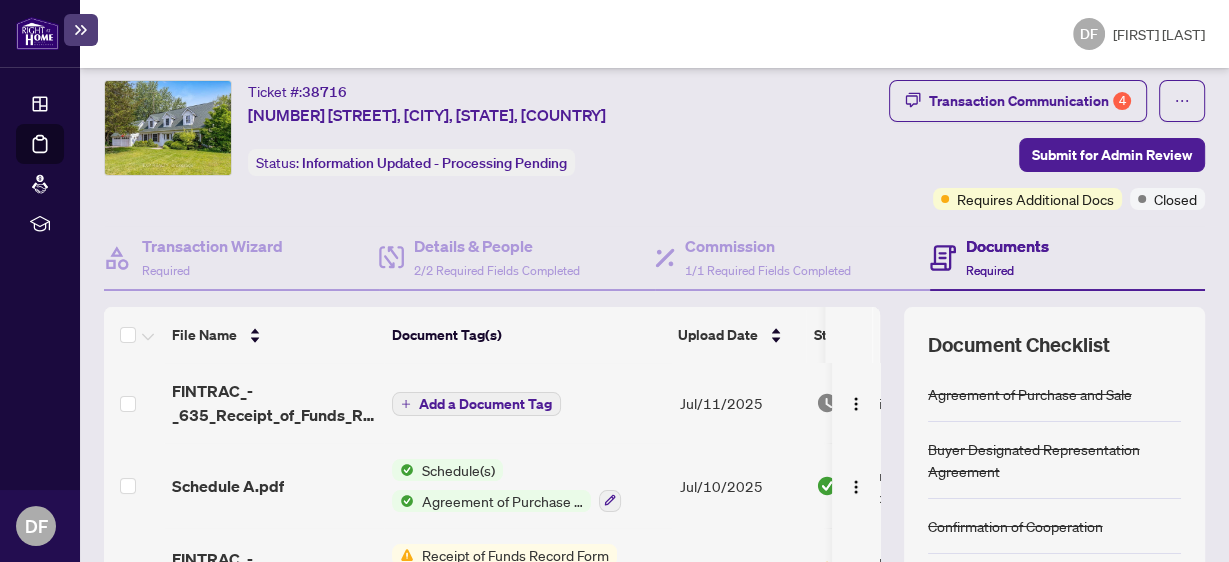click on "Schedule(s)" at bounding box center (458, 470) 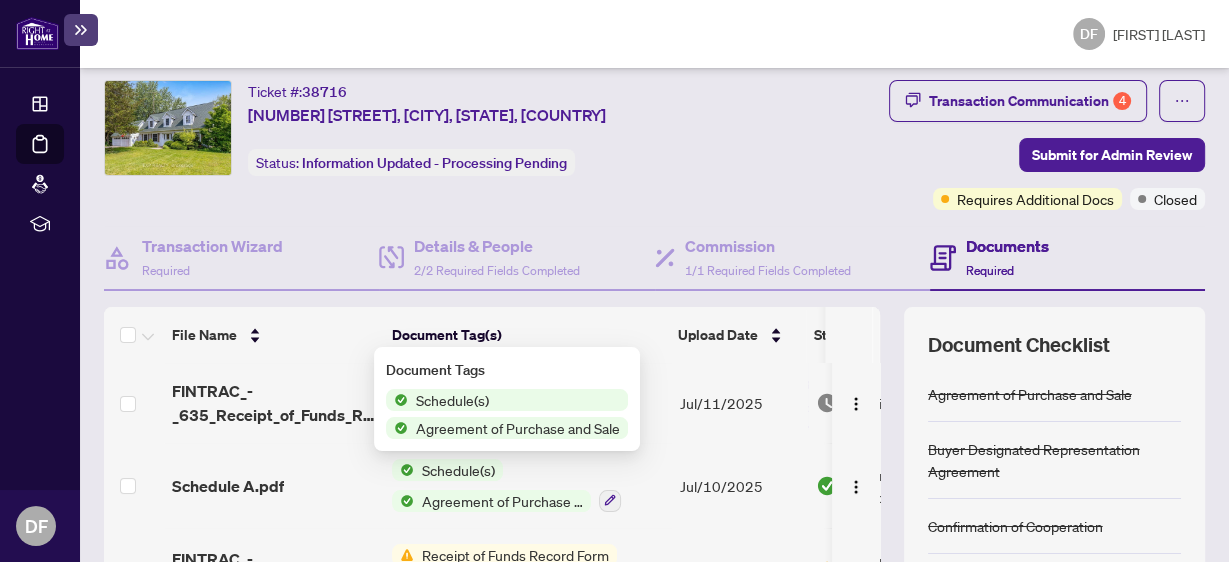click on "Schedule(s)" at bounding box center [452, 400] 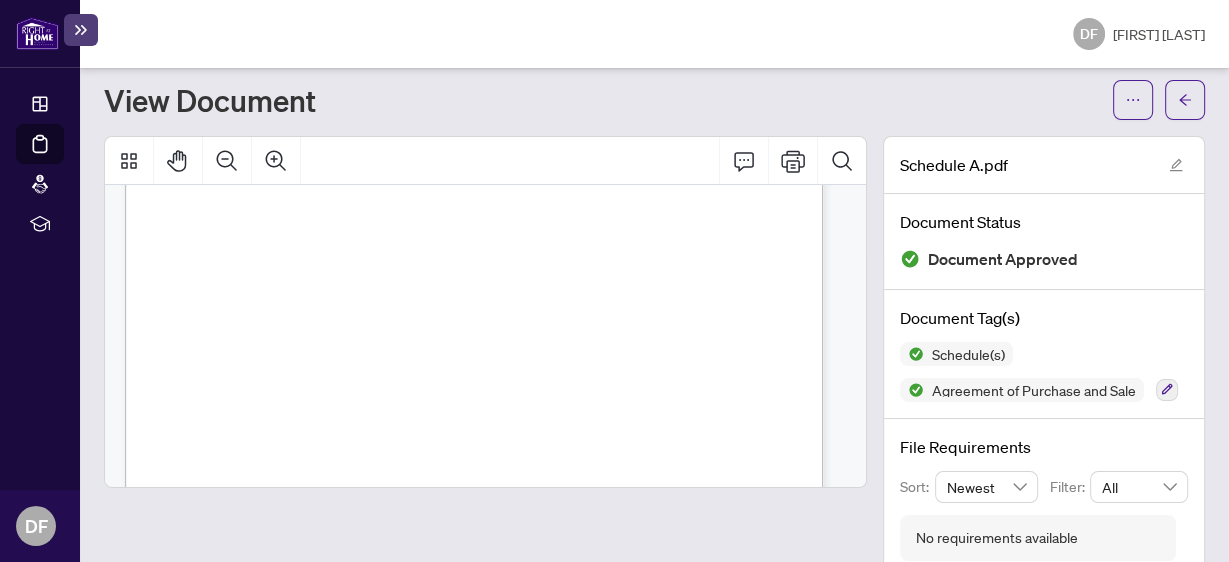 scroll, scrollTop: 480, scrollLeft: 0, axis: vertical 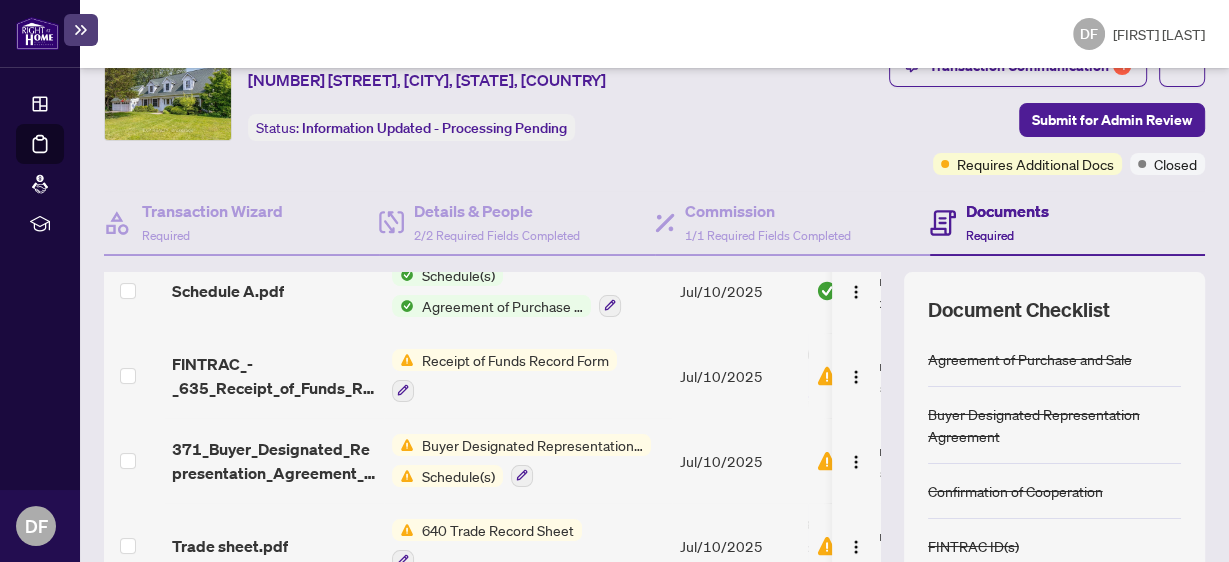 click on "Agreement of Purchase and Sale" at bounding box center [502, 306] 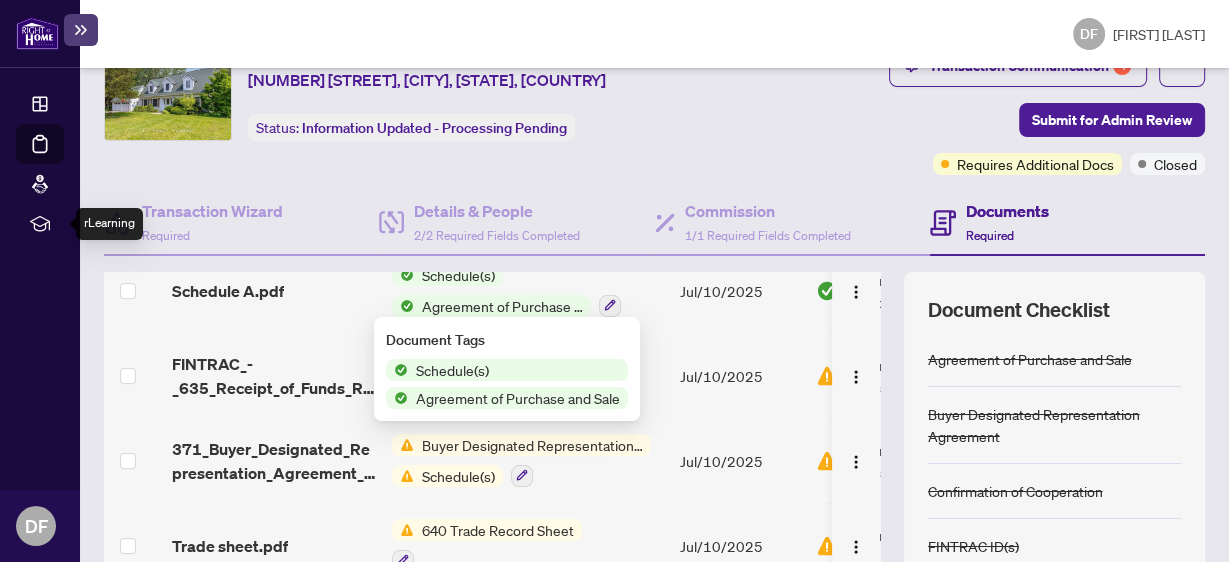 click on "OPERATIONS Dashboard Deal Processing Mortgage Referrals rLearning" at bounding box center [40, 279] 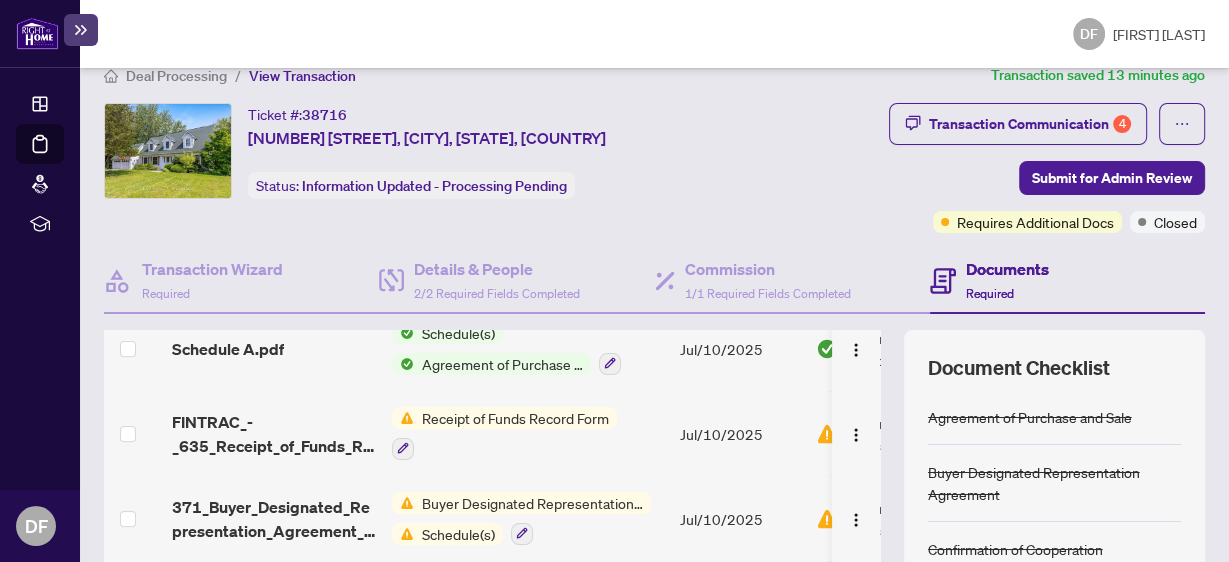 scroll, scrollTop: 0, scrollLeft: 0, axis: both 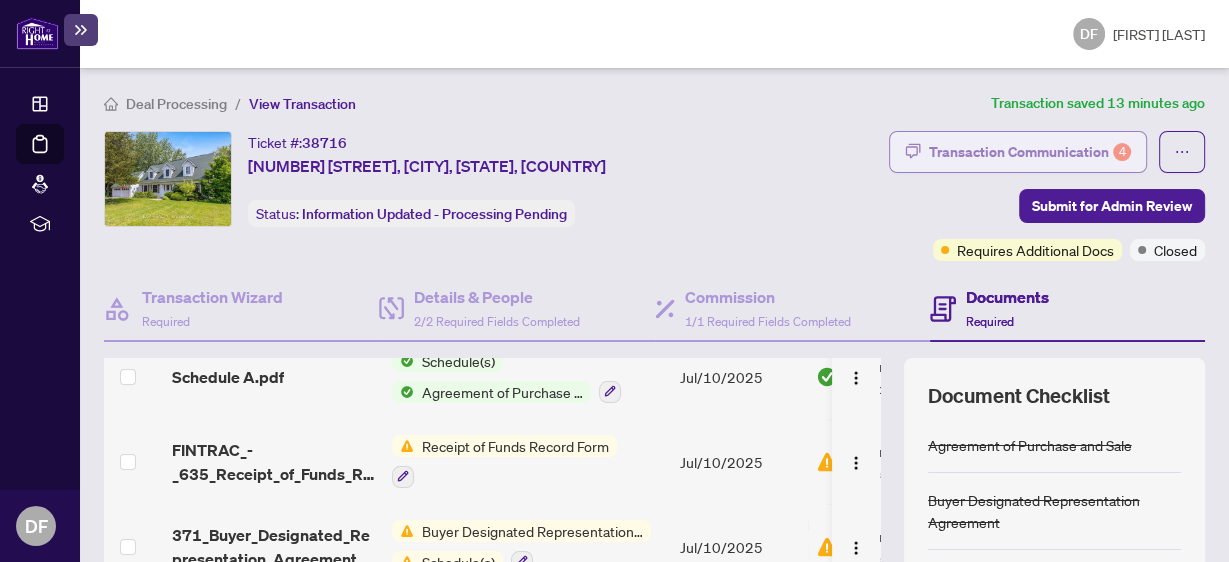 click on "Transaction Communication 4" at bounding box center [1030, 152] 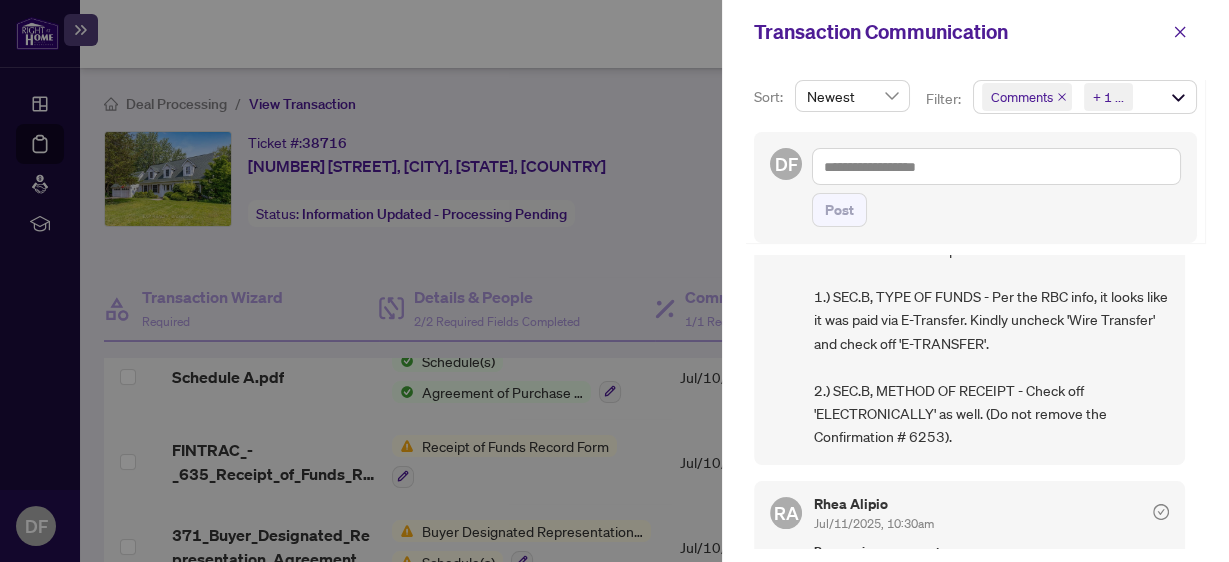 scroll, scrollTop: 560, scrollLeft: 0, axis: vertical 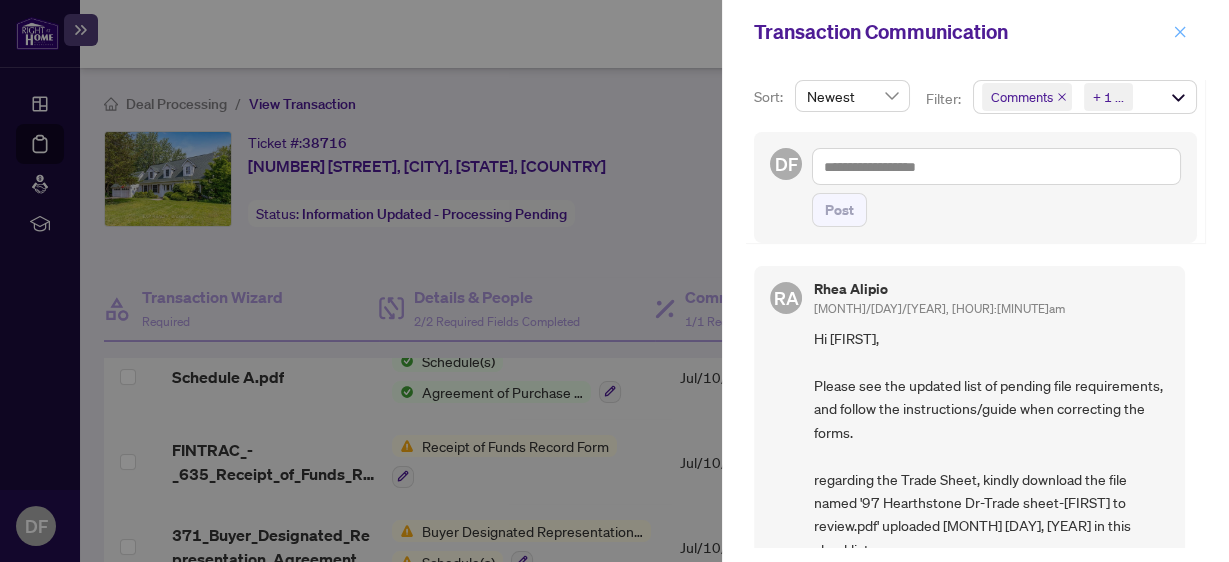 click 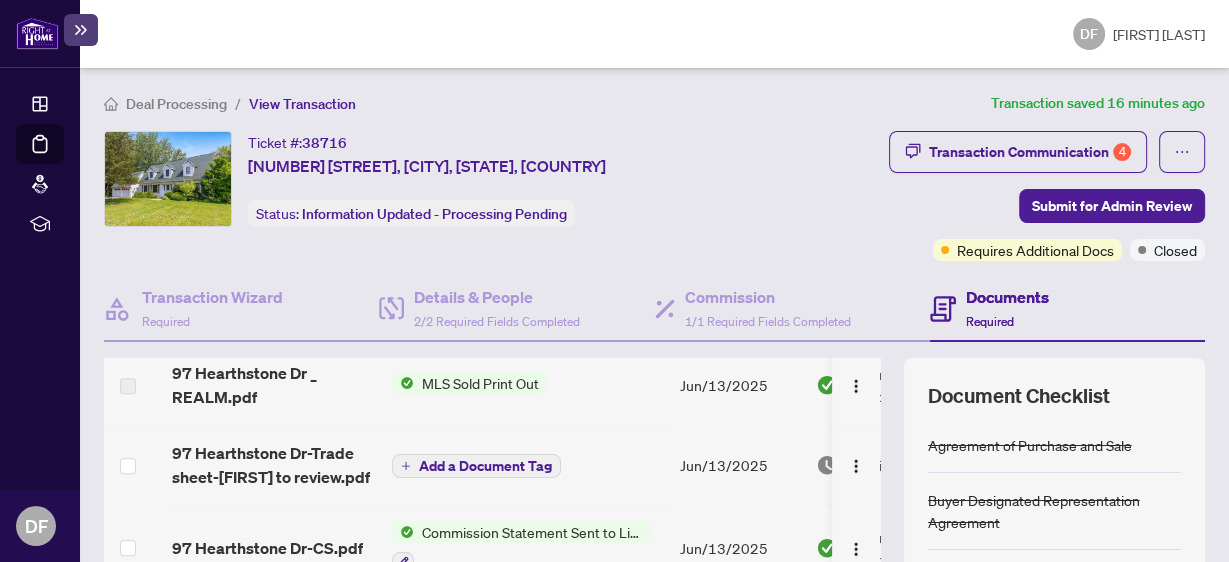scroll, scrollTop: 1300, scrollLeft: 0, axis: vertical 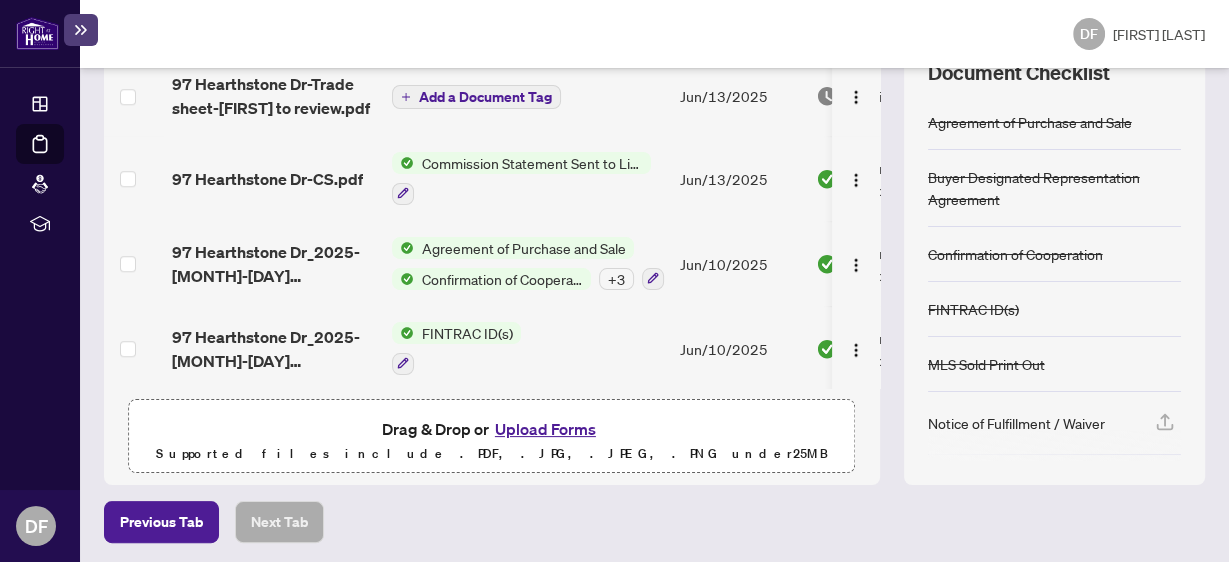 click on "Upload Forms" at bounding box center [545, 429] 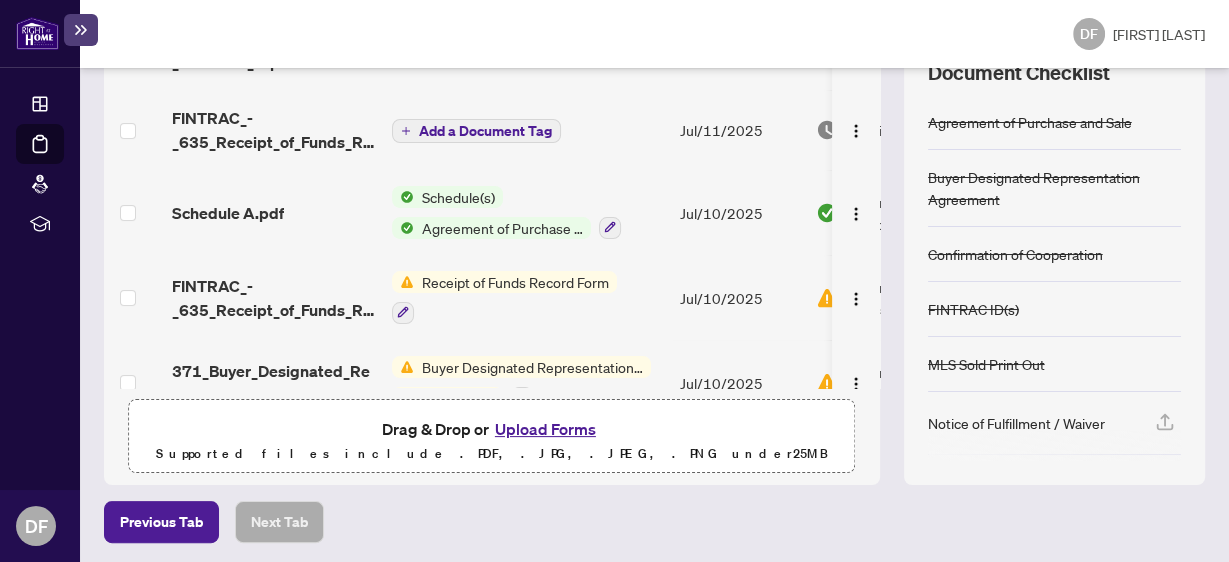 scroll, scrollTop: 0, scrollLeft: 0, axis: both 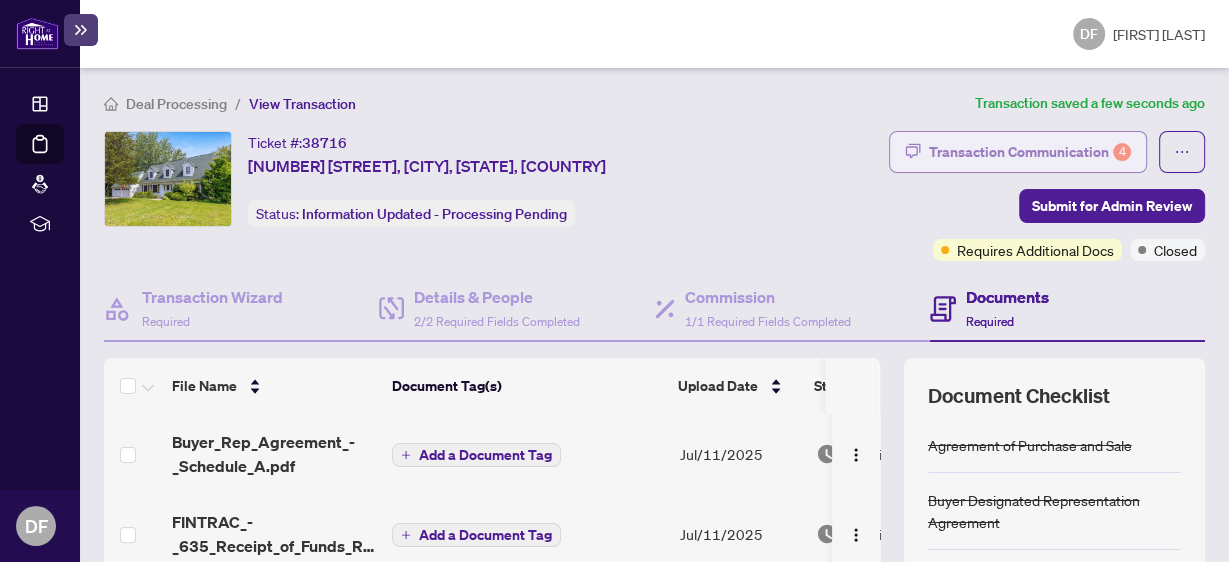 click on "Transaction Communication 4" at bounding box center (1030, 152) 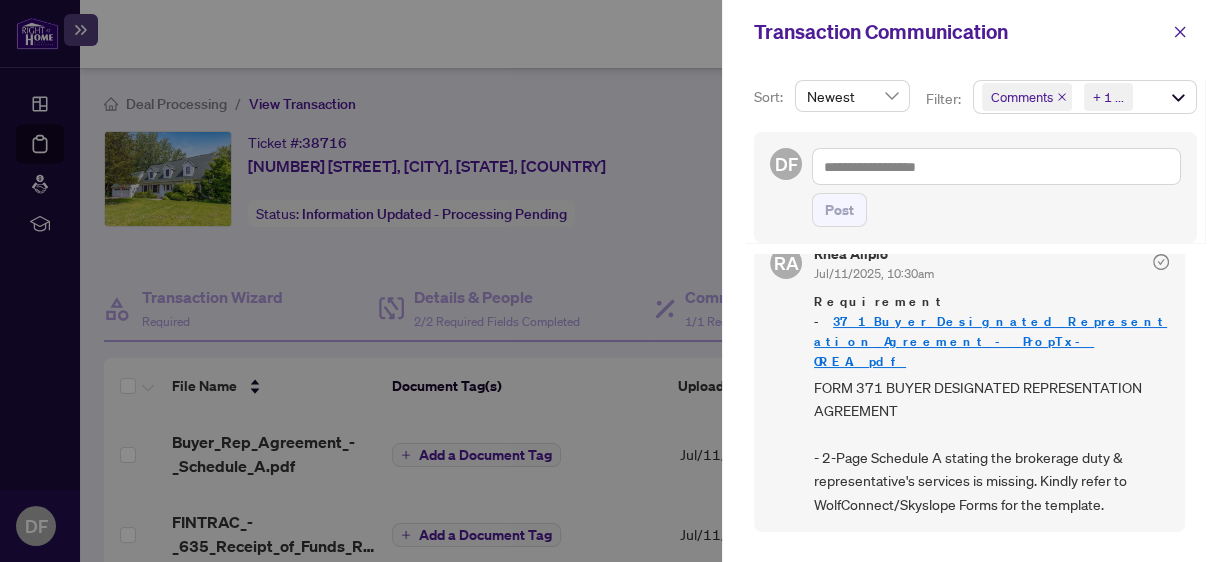 scroll, scrollTop: 880, scrollLeft: 0, axis: vertical 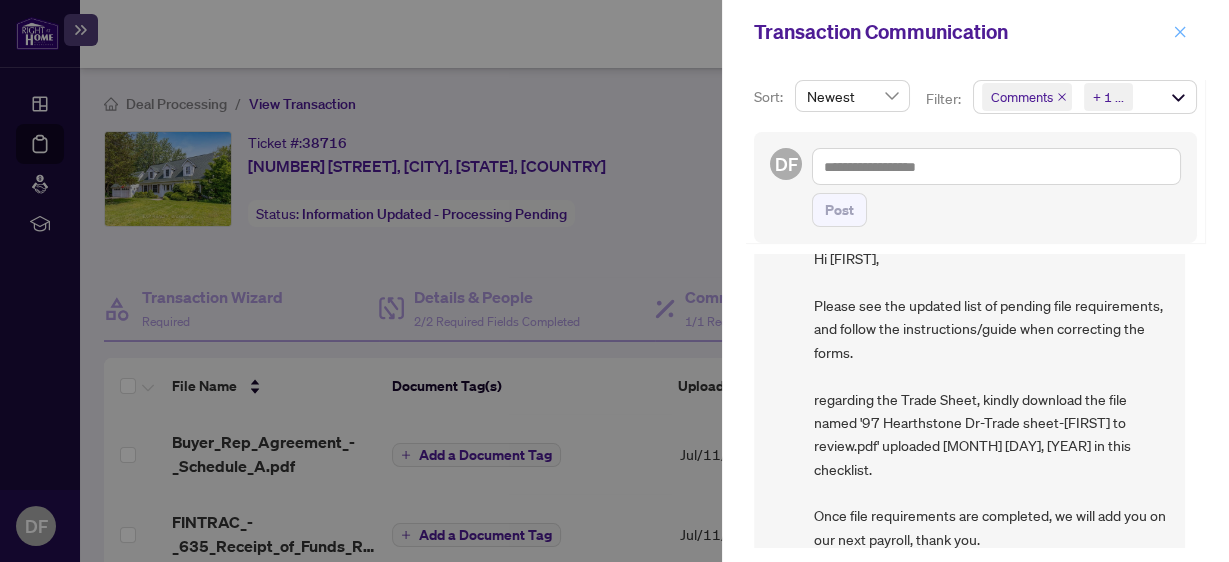 click 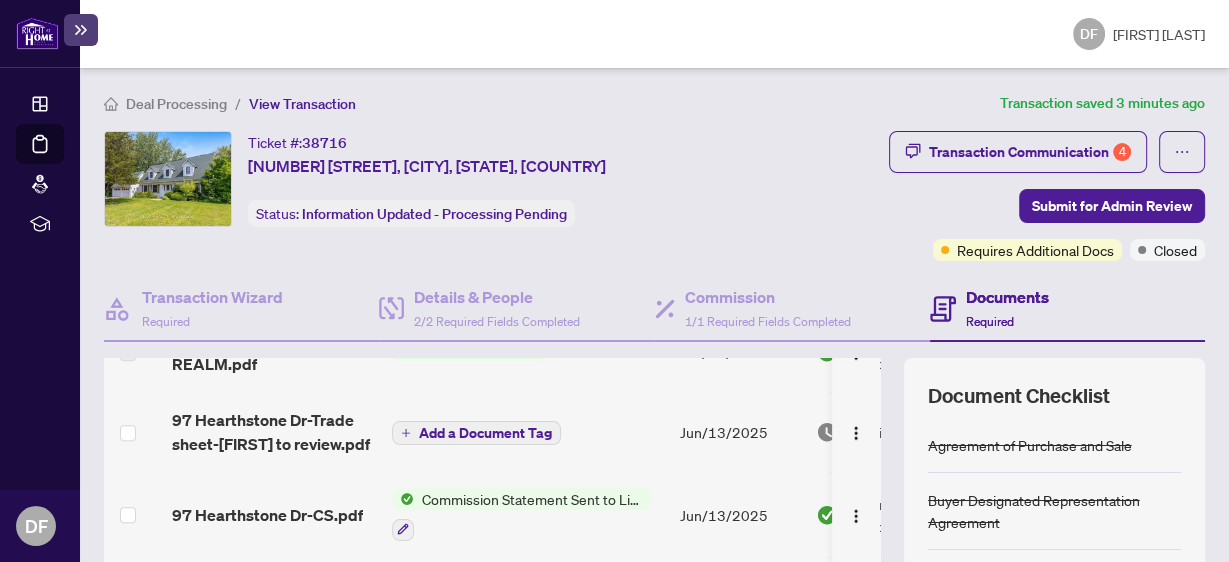scroll, scrollTop: 1380, scrollLeft: 0, axis: vertical 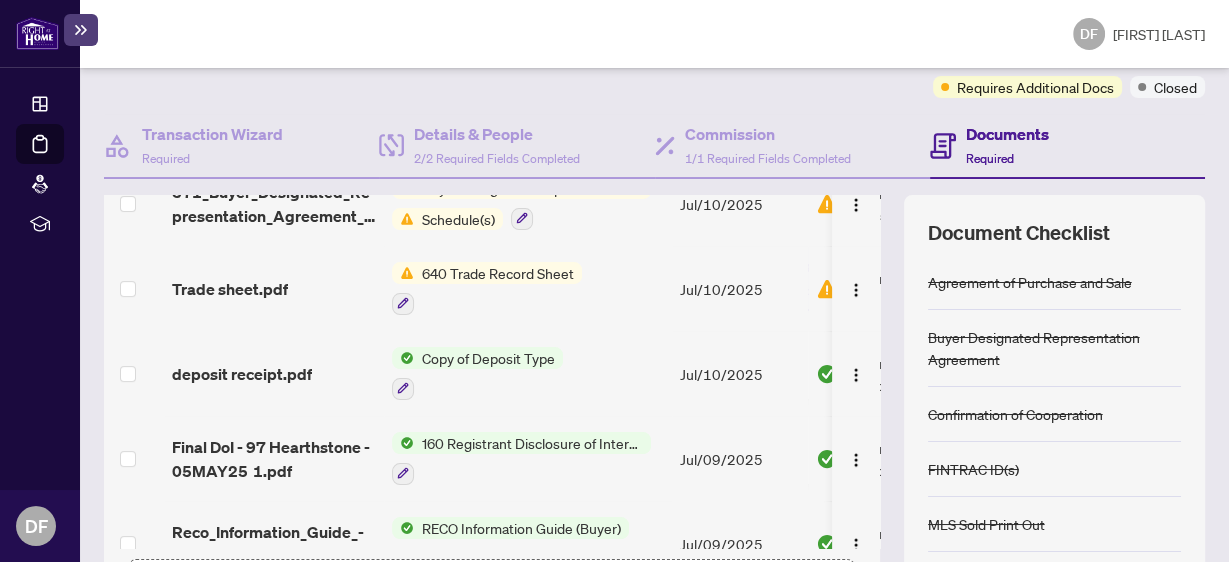 click on "640 Trade Record Sheet" at bounding box center [498, 273] 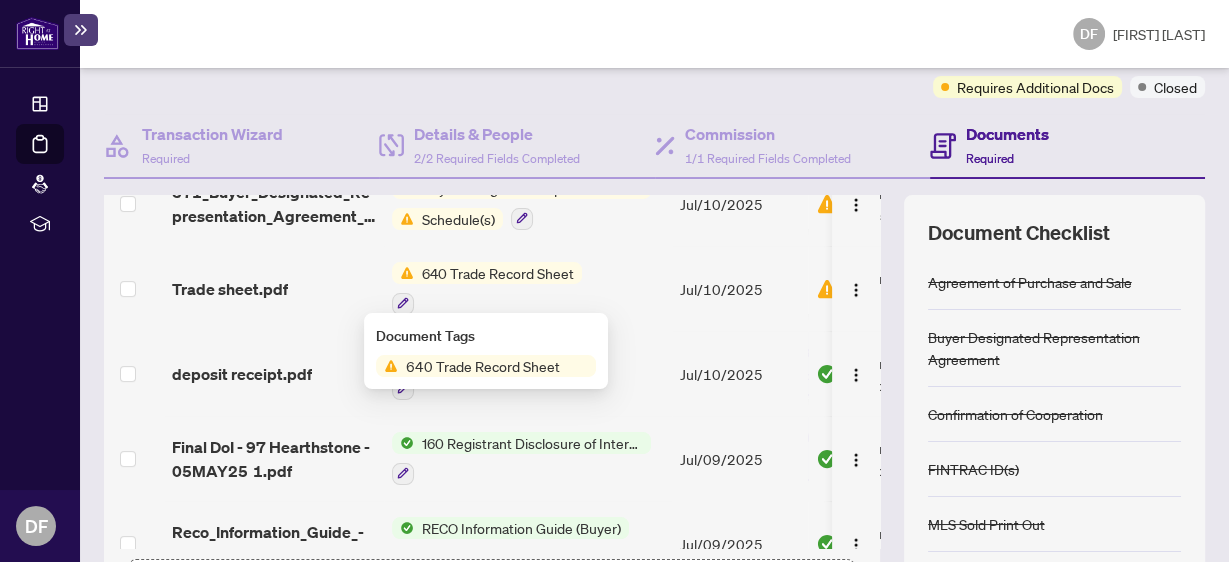 click on "640 Trade Record Sheet" at bounding box center [483, 366] 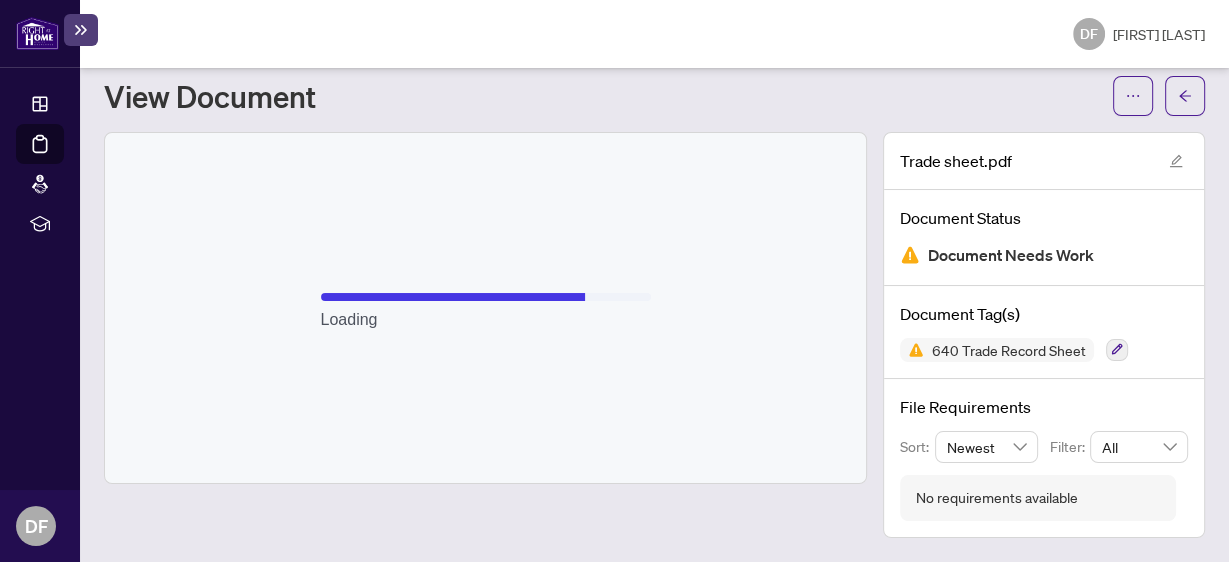 scroll, scrollTop: 50, scrollLeft: 0, axis: vertical 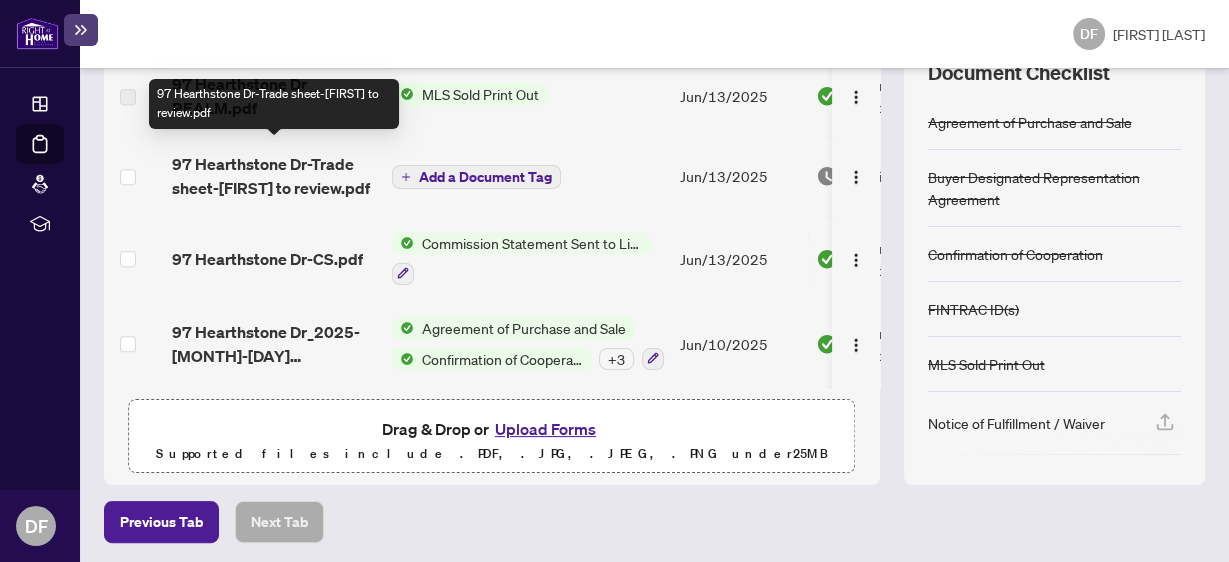 click on "97 Hearthstone Dr-Trade sheet-[FIRST] to review.pdf" at bounding box center [274, 176] 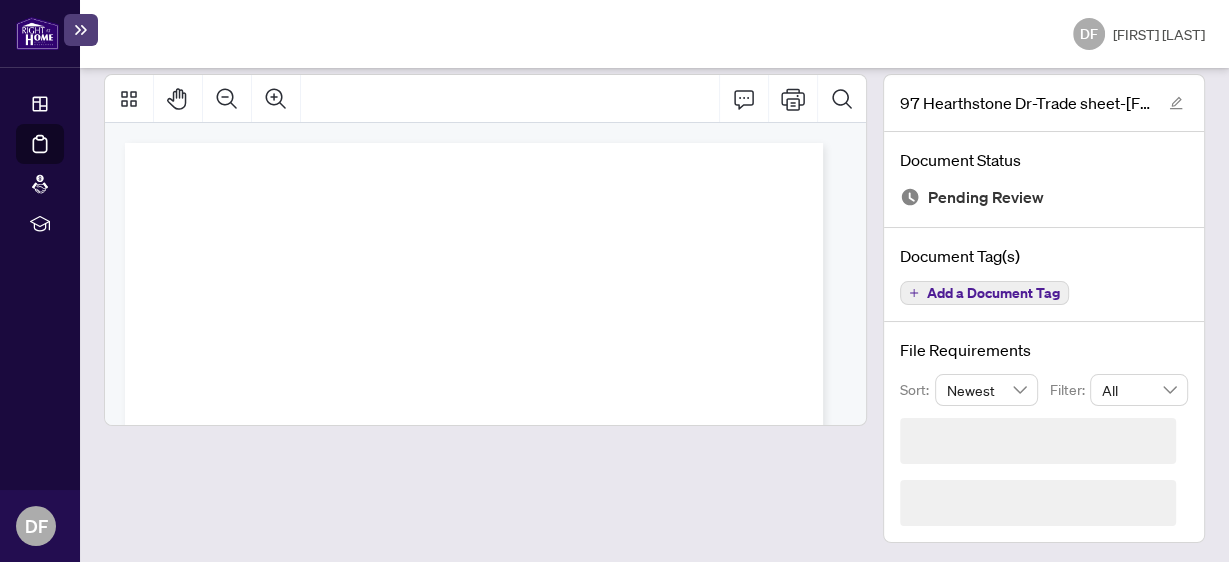 scroll, scrollTop: 51, scrollLeft: 0, axis: vertical 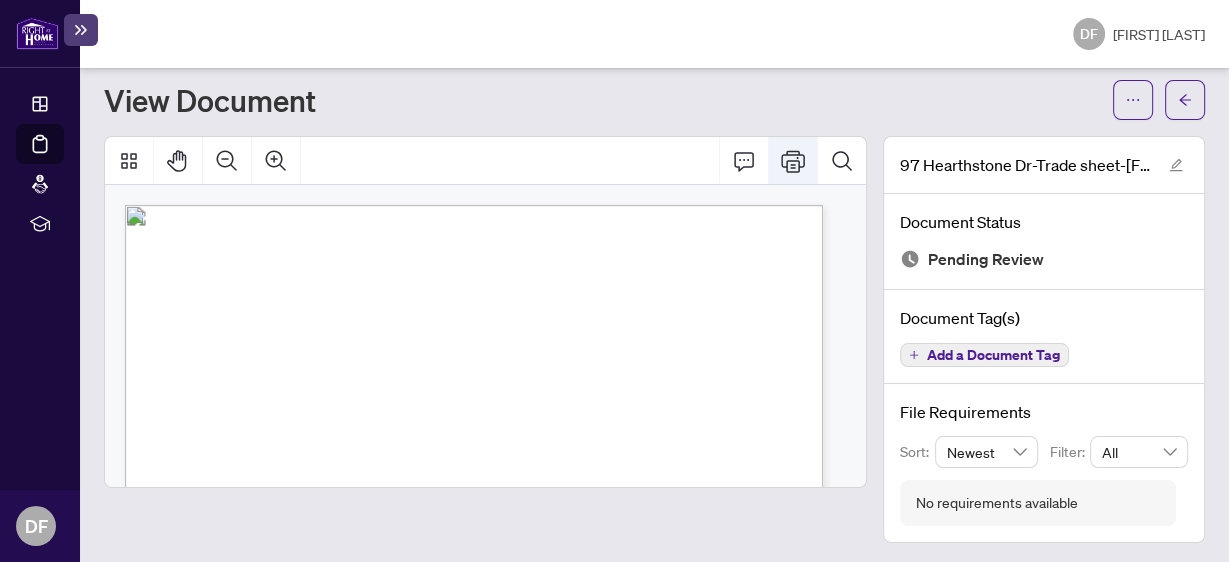 click 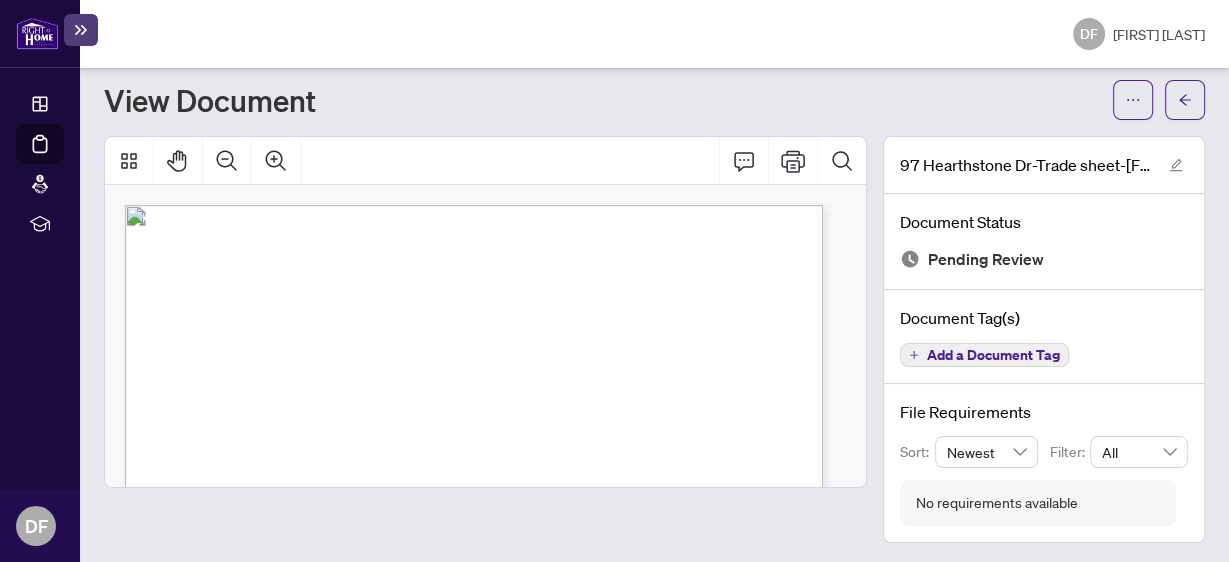 scroll, scrollTop: 43, scrollLeft: 0, axis: vertical 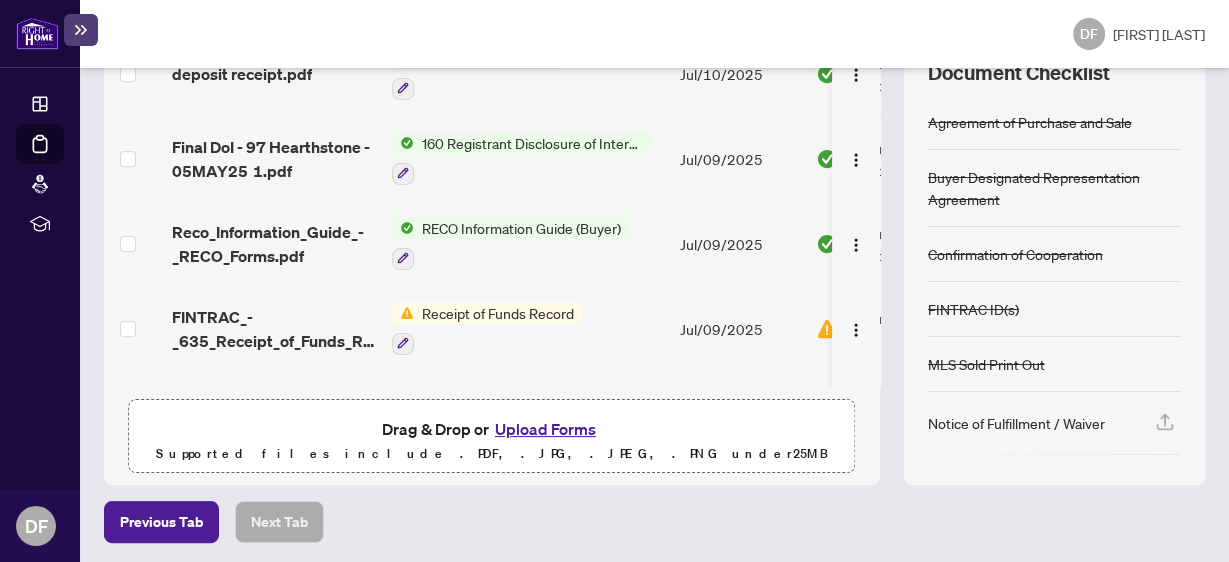 click on "Upload Forms" at bounding box center [545, 429] 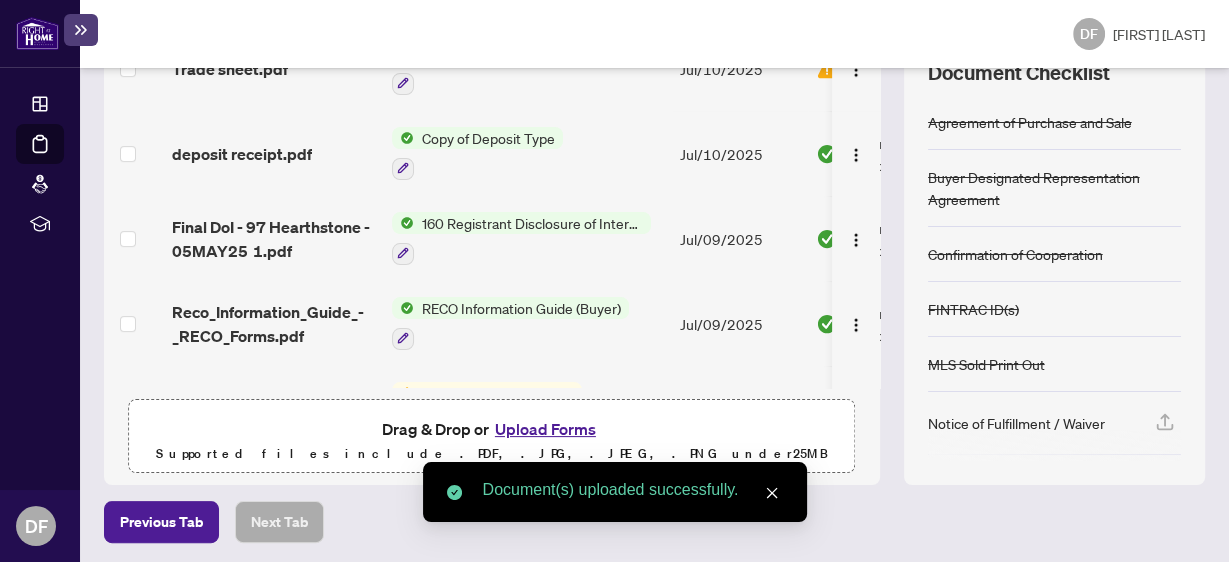 scroll, scrollTop: 0, scrollLeft: 0, axis: both 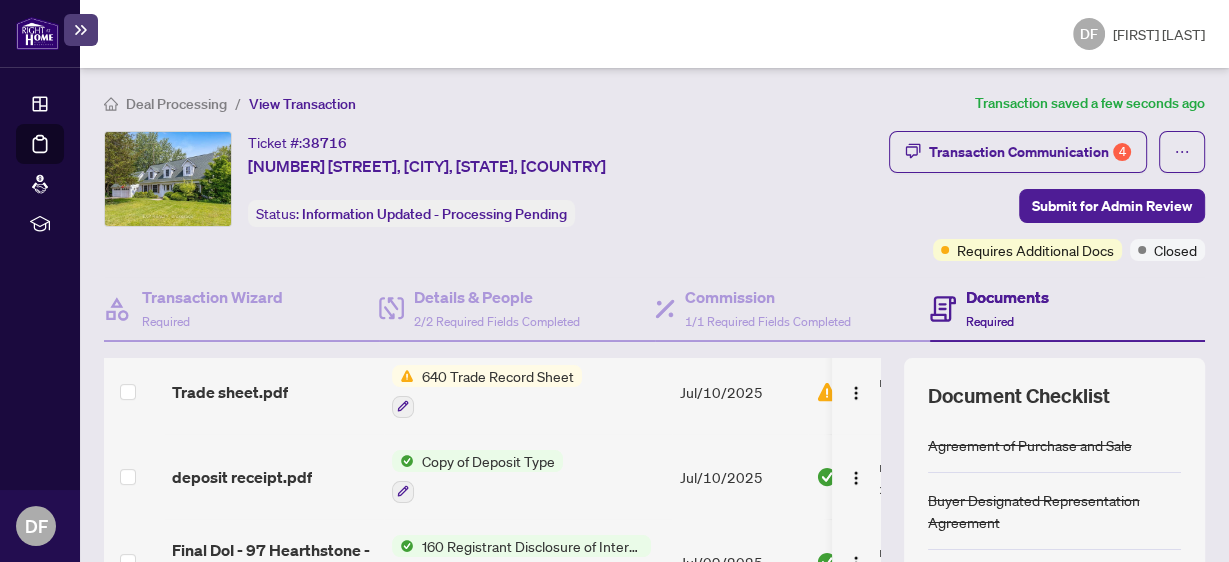 click on "640 Trade Record Sheet" at bounding box center [498, 376] 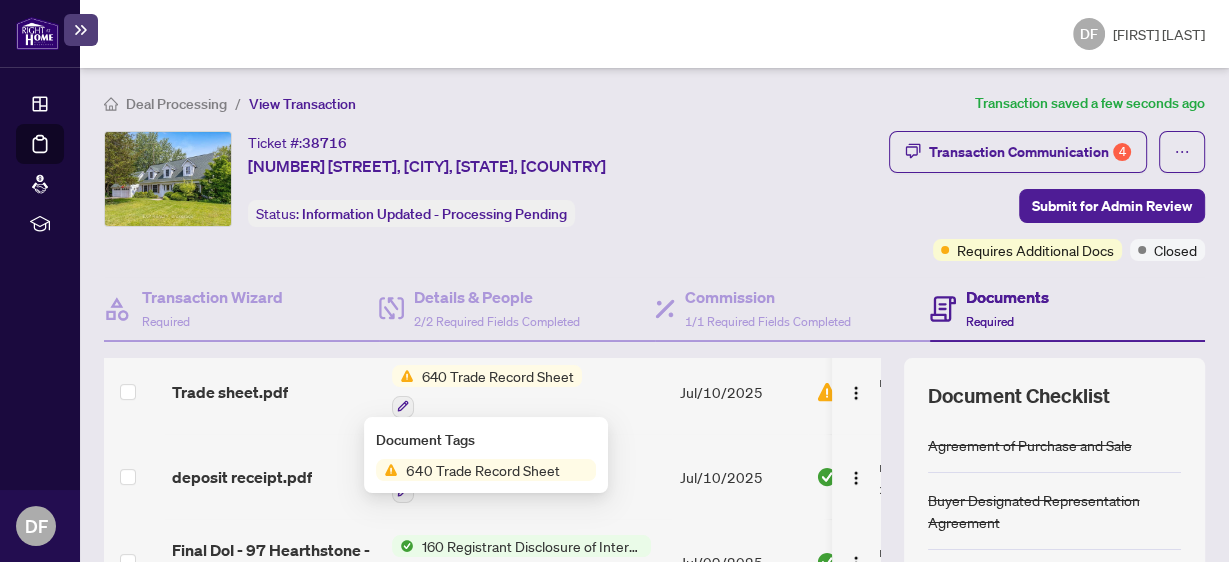 click on "640 Trade Record Sheet" at bounding box center [498, 376] 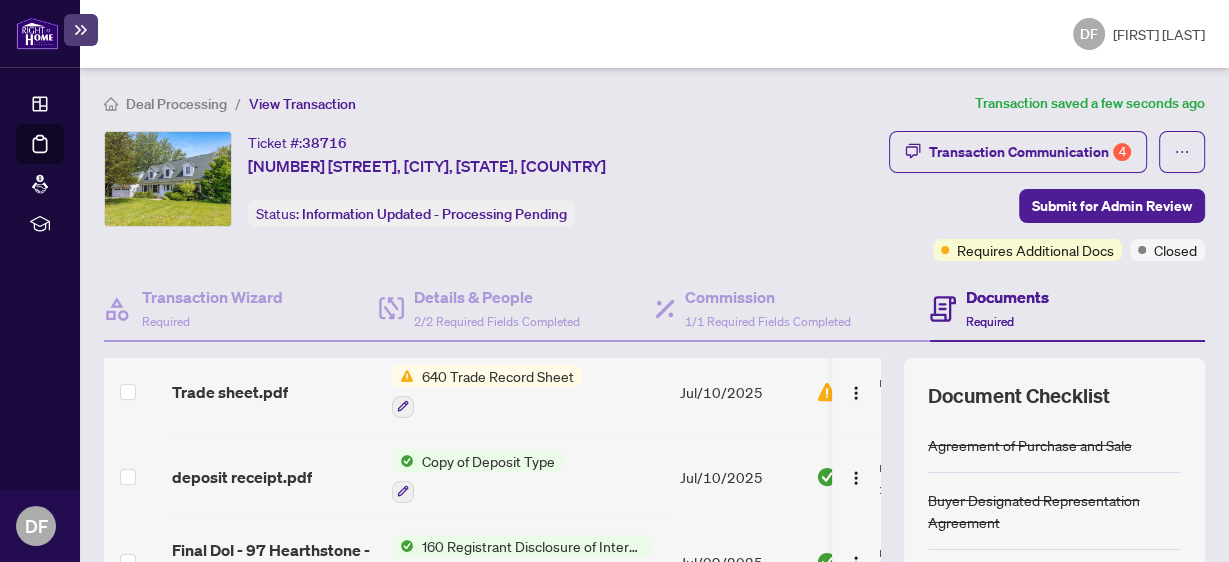 click on "Trade sheet.pdf" at bounding box center [230, 392] 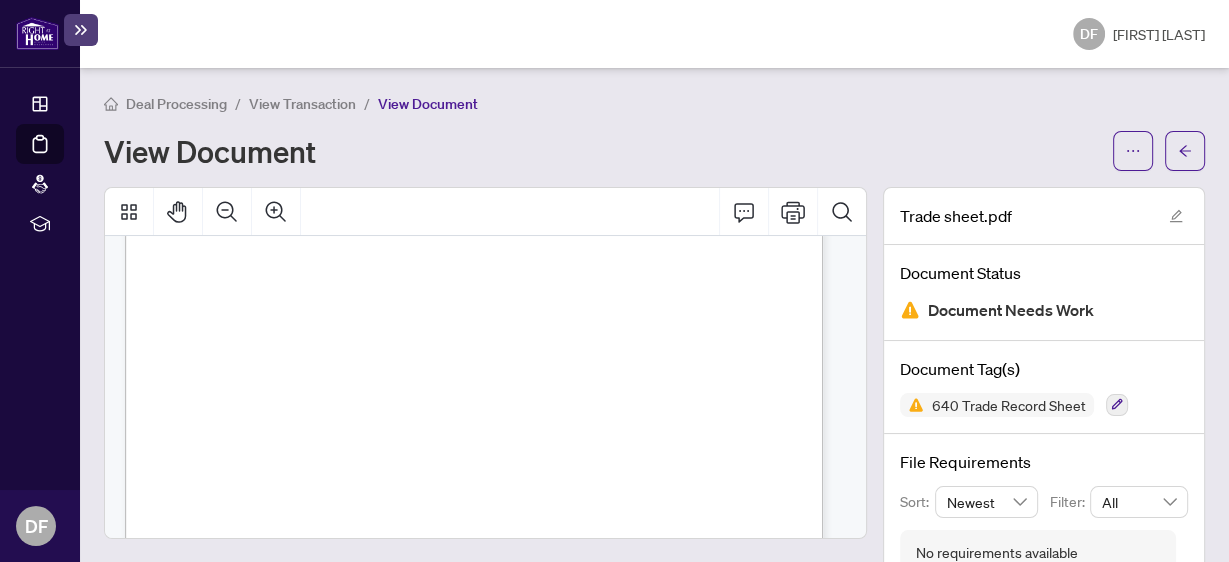 scroll, scrollTop: 1006, scrollLeft: 0, axis: vertical 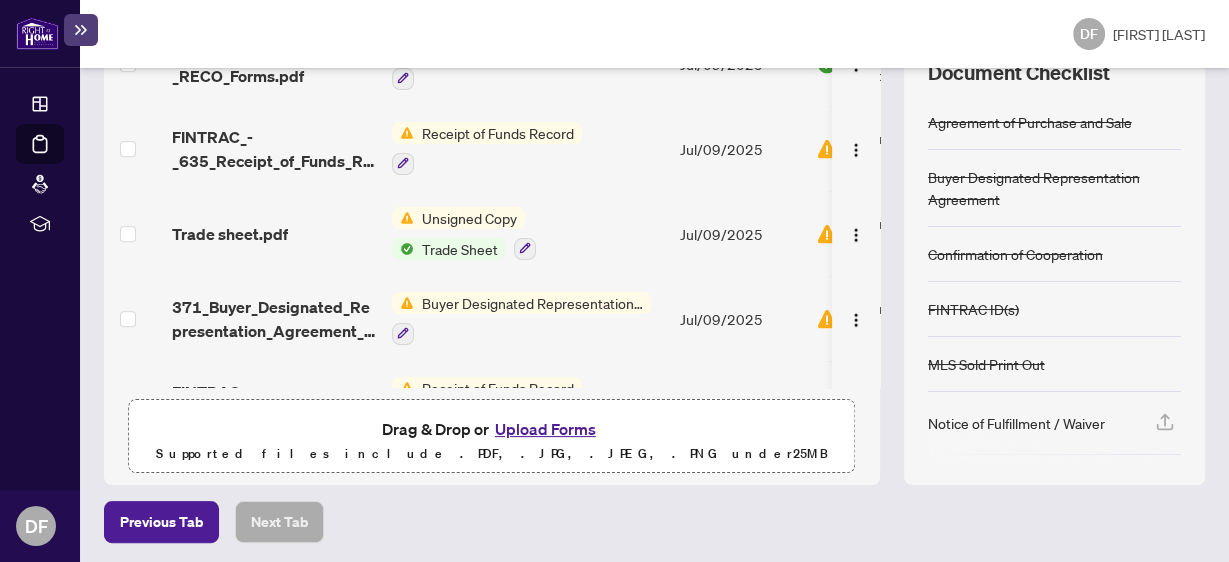 click on "Unsigned Copy" at bounding box center [469, 218] 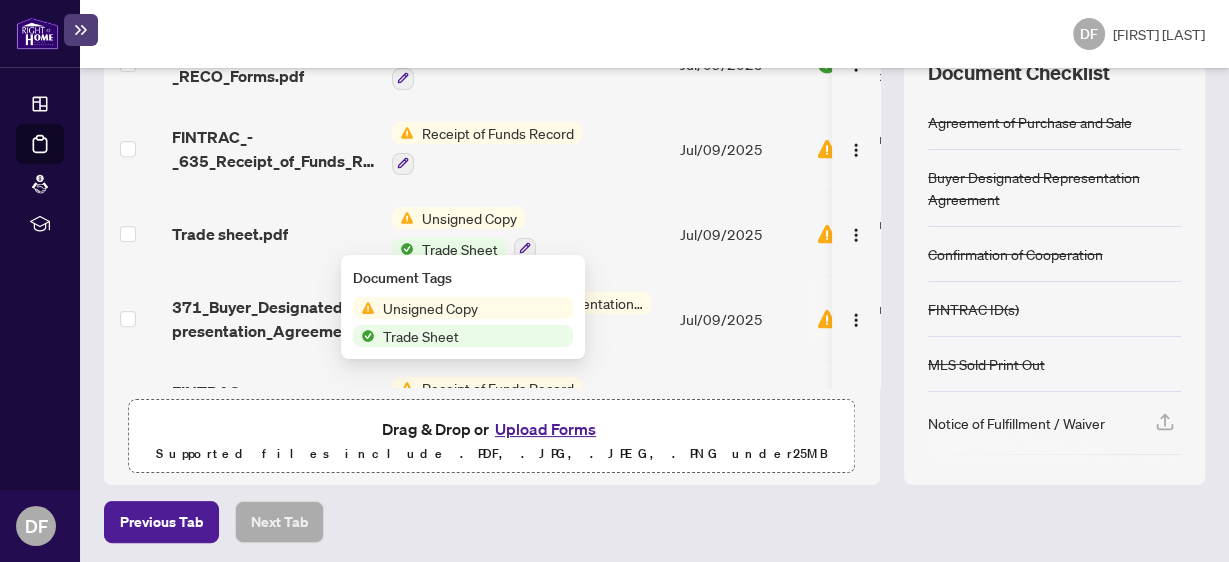 click on "Trade Sheet" at bounding box center [421, 336] 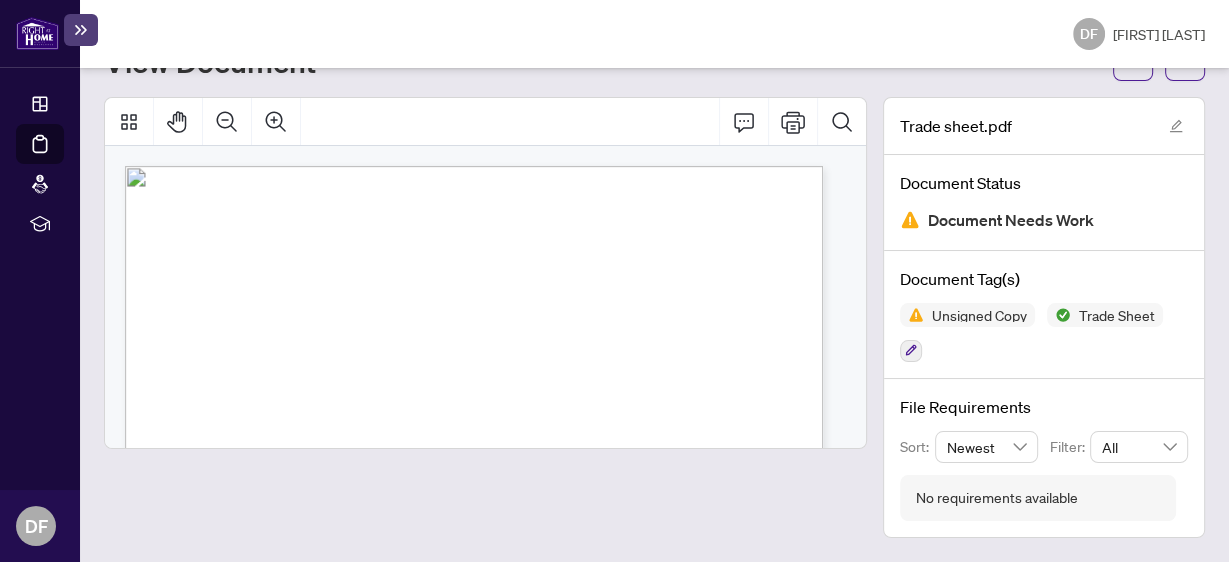 scroll, scrollTop: 85, scrollLeft: 0, axis: vertical 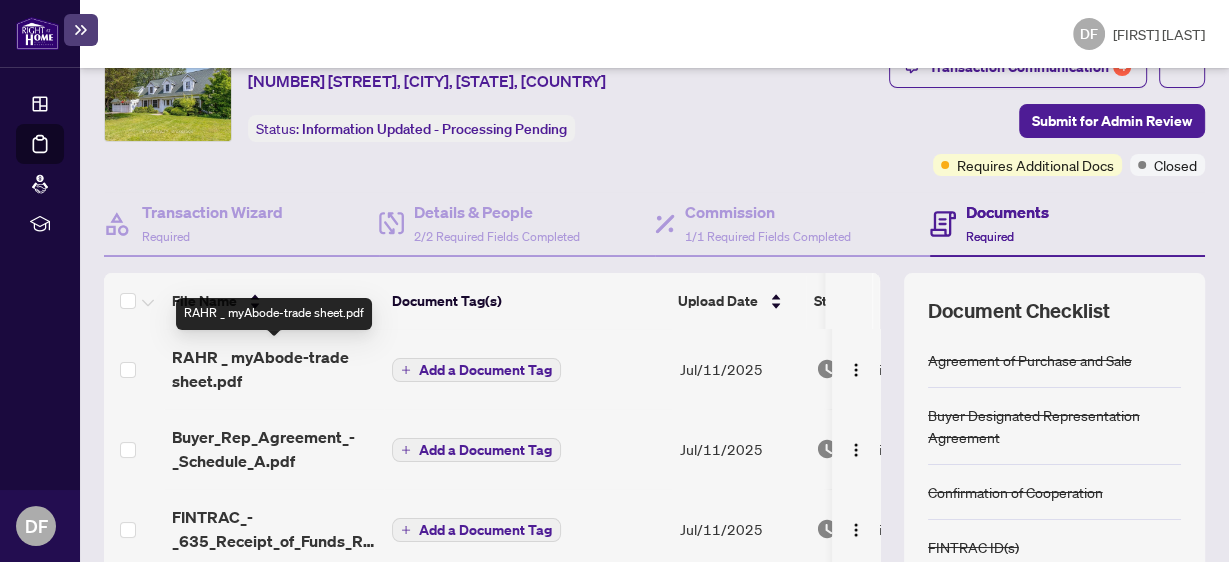 click on "RAHR _ myAbode-trade sheet.pdf" at bounding box center [274, 369] 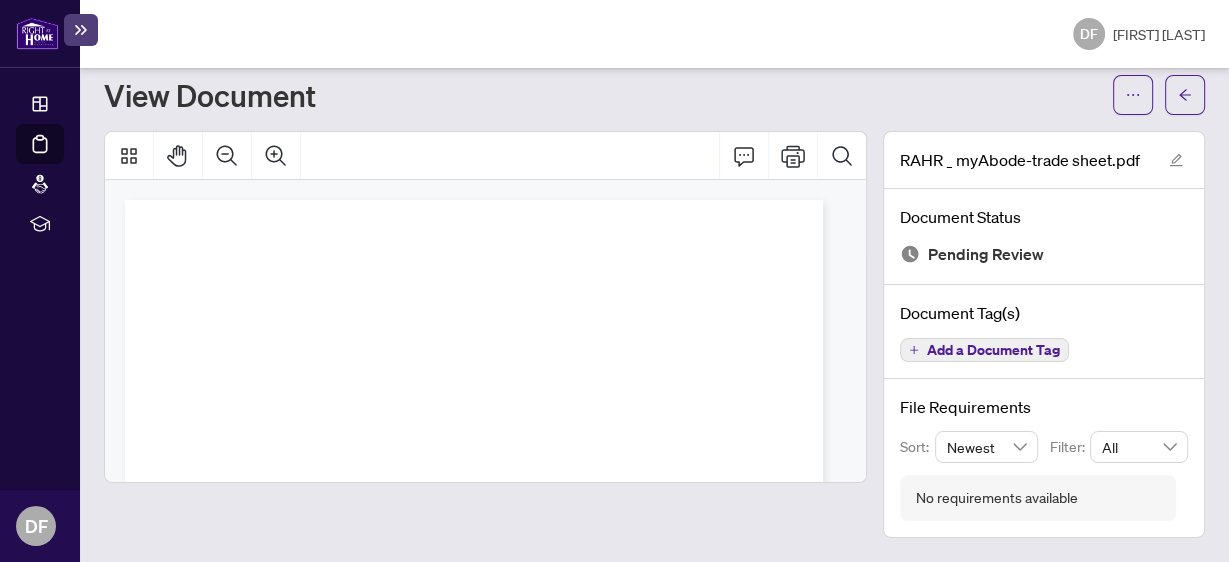 scroll, scrollTop: 51, scrollLeft: 0, axis: vertical 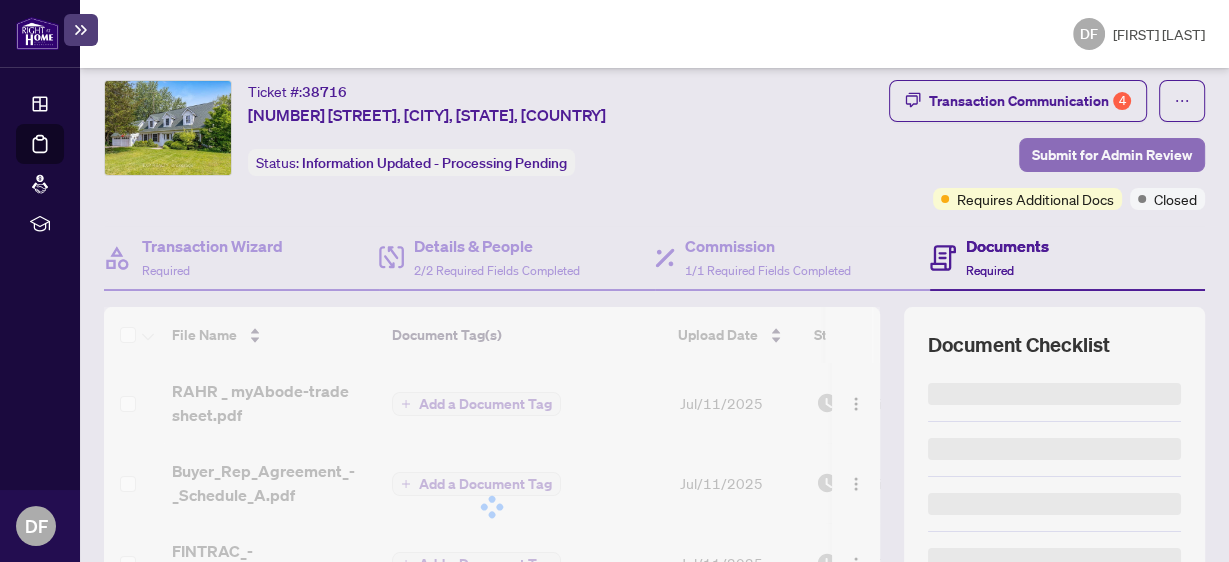 click on "Submit for Admin Review" at bounding box center (1112, 155) 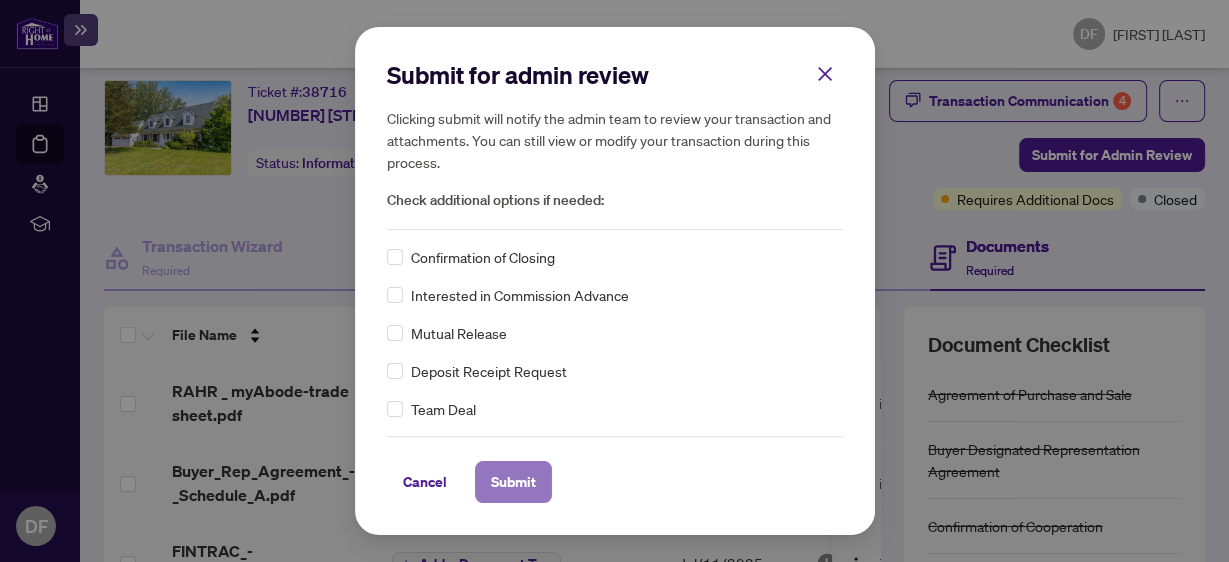 click on "Submit" at bounding box center (513, 482) 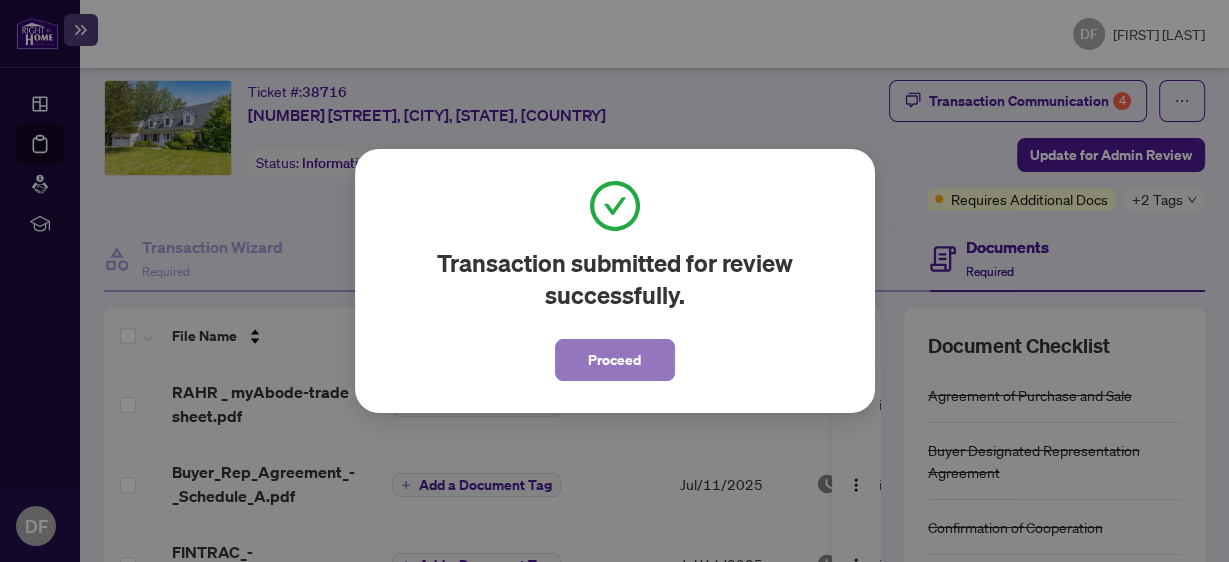 click on "Proceed" at bounding box center [614, 360] 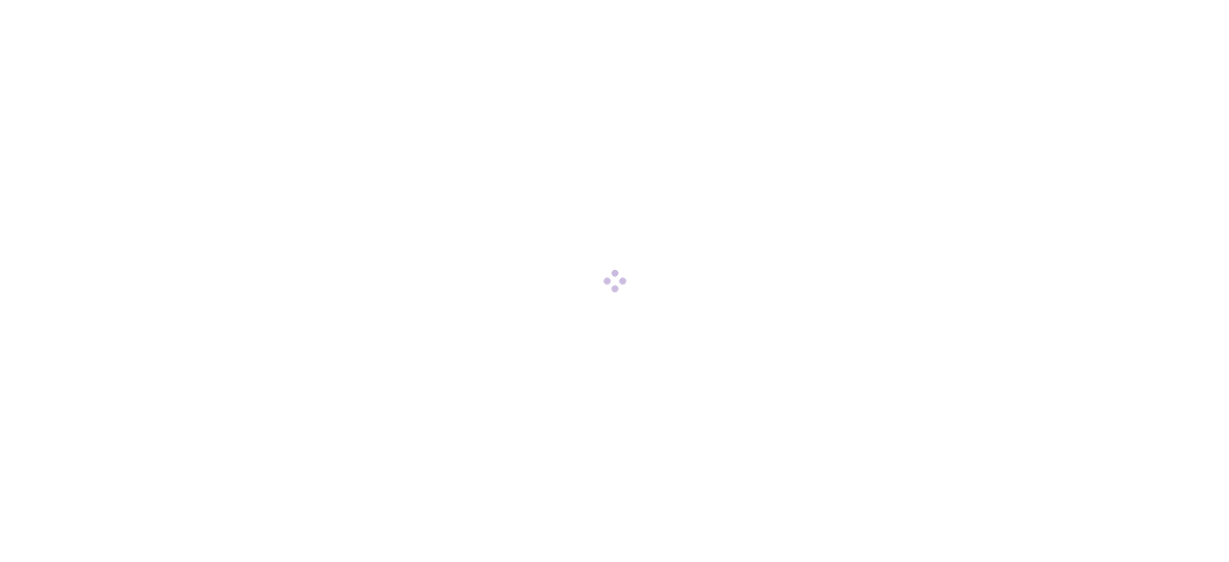 scroll, scrollTop: 0, scrollLeft: 0, axis: both 